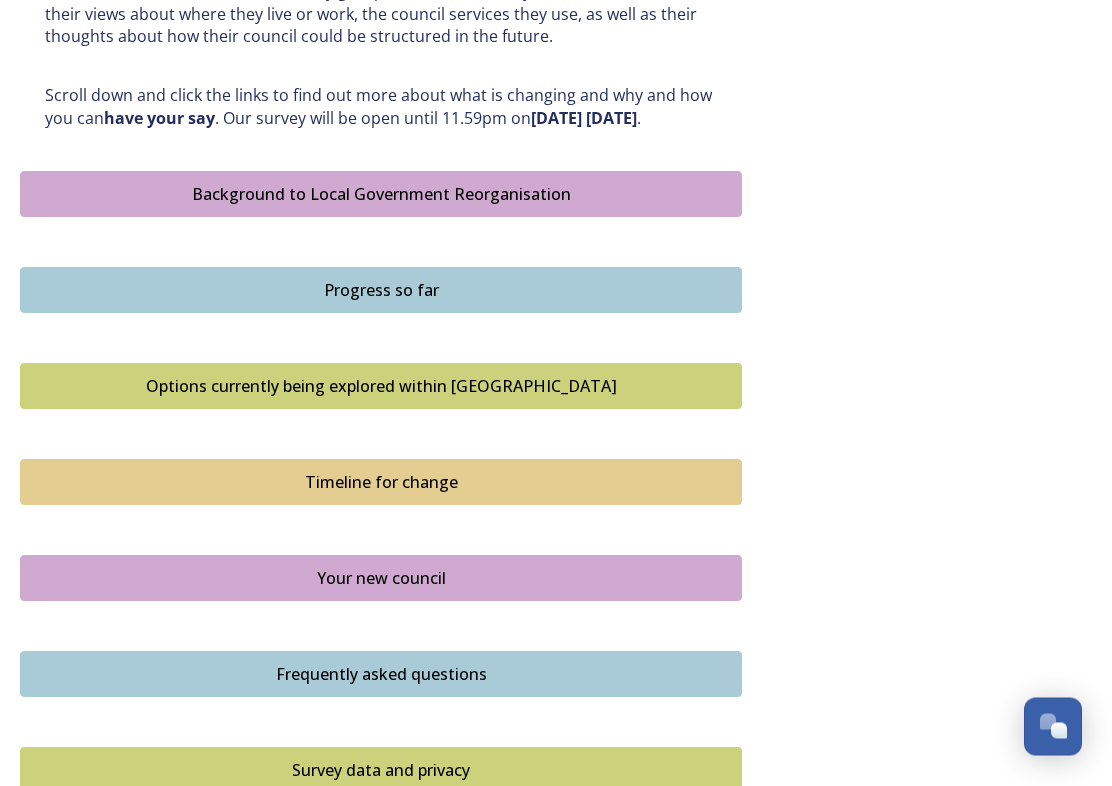 scroll, scrollTop: 1065, scrollLeft: 0, axis: vertical 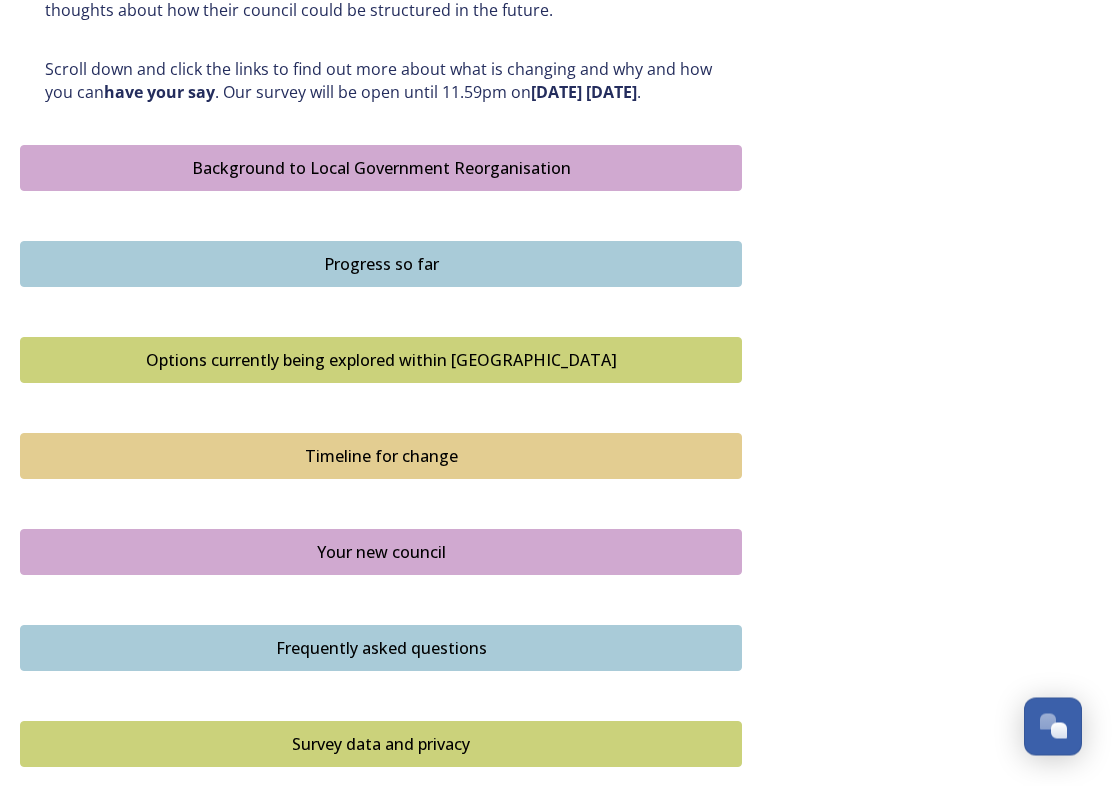 click on "Options currently being explored within [GEOGRAPHIC_DATA]" at bounding box center [381, 361] 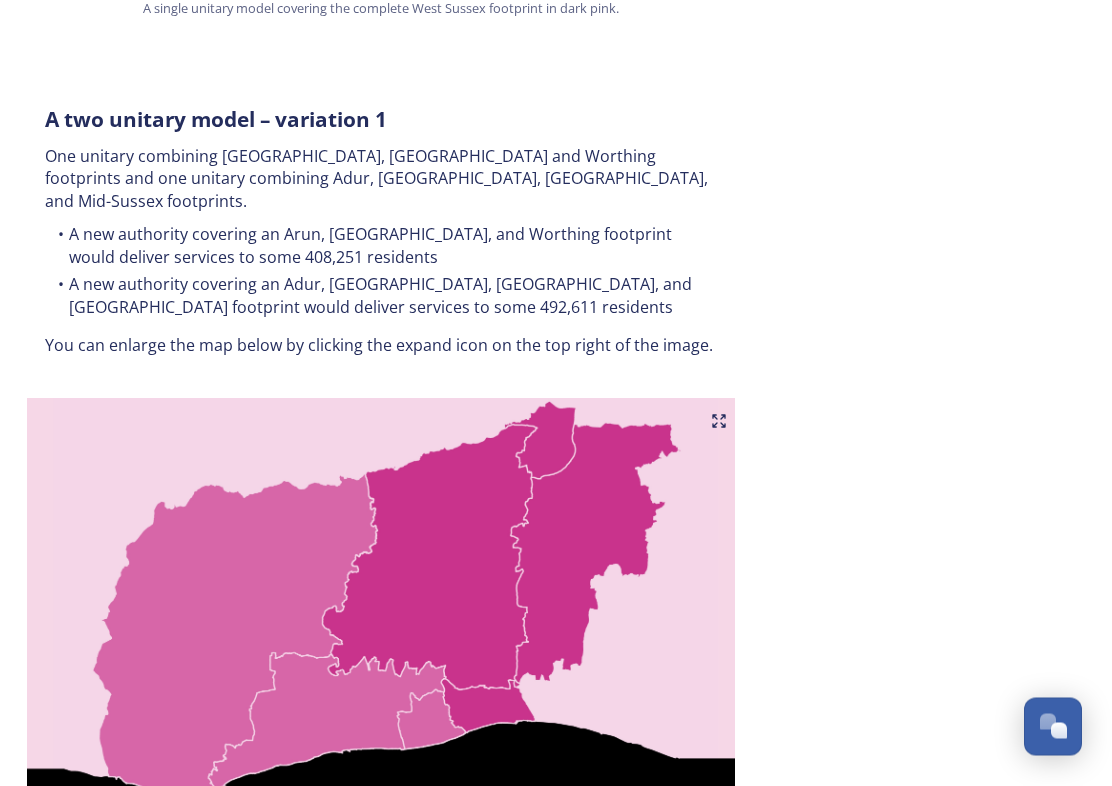 scroll, scrollTop: 1002, scrollLeft: 0, axis: vertical 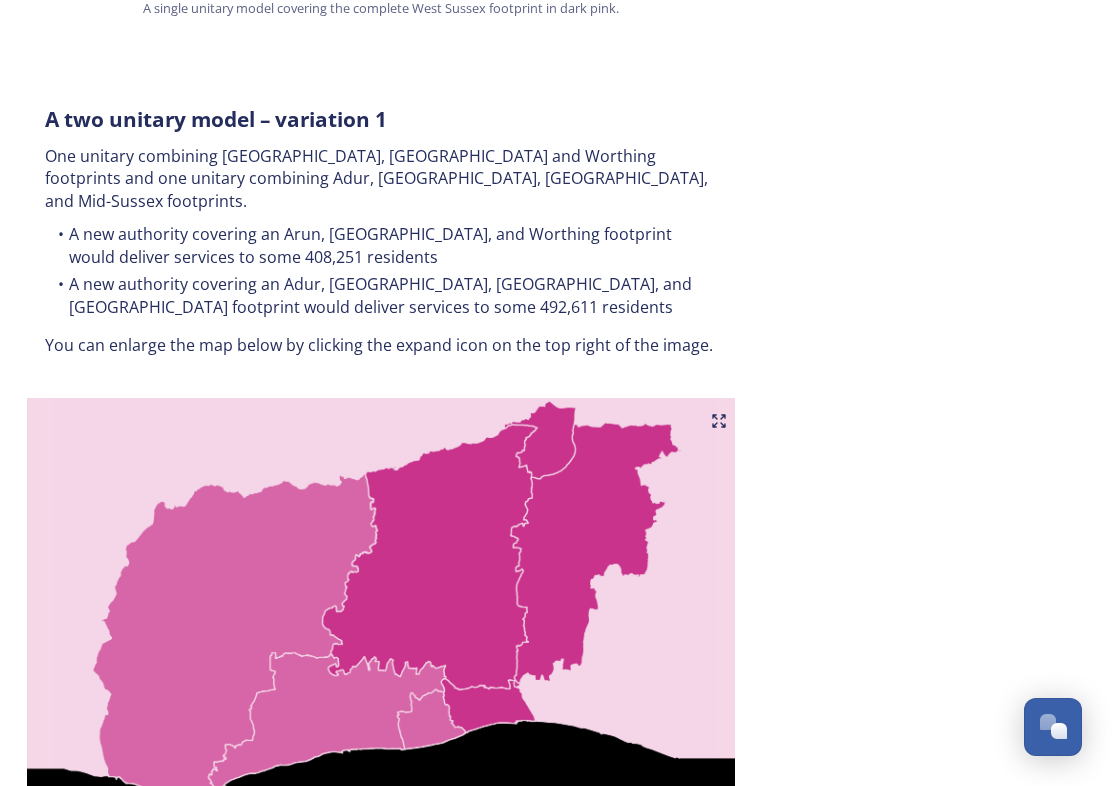 click 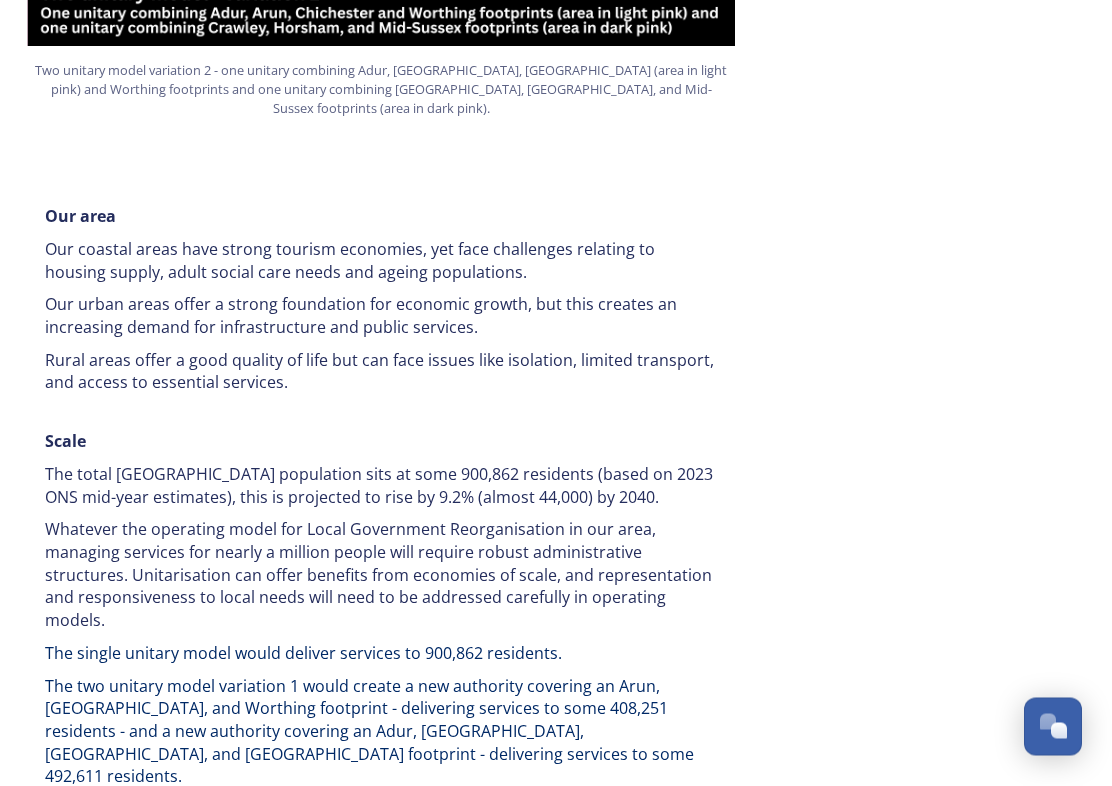 scroll, scrollTop: 2781, scrollLeft: 0, axis: vertical 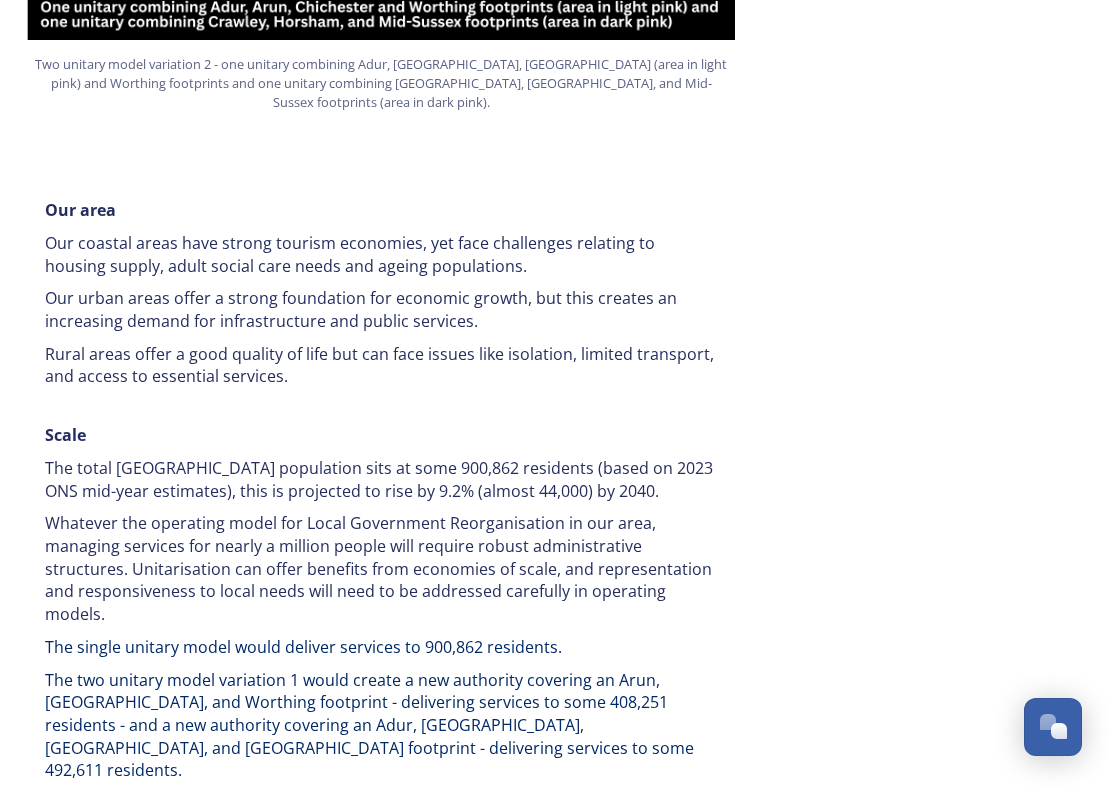 click on "Overview of options A single unitary model   A single county unitary would align with the current West Sussex county boundary. This would bring the County Council and all seven District and Borough Council services together to form a new unitary council for West Sussex. The single unitary would deliver services to some 900,862 residents. You can enlarge the map below by clicking the expand icon on the top right of the image. A single unitary model covering the complete West Sussex footprint in dark pink. A two unitary model – variation 1 One unitary combining Arun, Chichester and Worthing footprints and one unitary combining Adur, Crawley, Horsham, and Mid-Sussex footprints. A new authority covering an Arun, Chichester, and Worthing footprint would deliver services to some 408,251 residents   A new authority covering an Adur, Crawley, Horsham, and Mid Sussex footprint would deliver services to some 492,611 residents    A two unitary model – variation 2     Our area    Scale         File Type:" at bounding box center (556, -276) 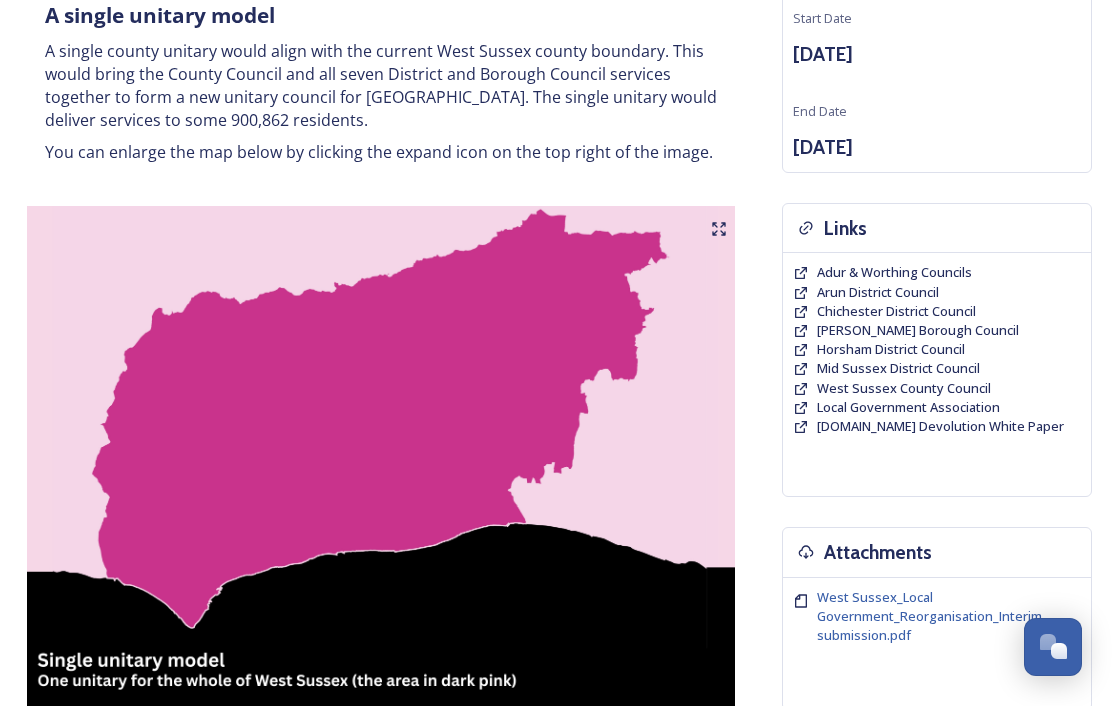 scroll, scrollTop: 0, scrollLeft: 0, axis: both 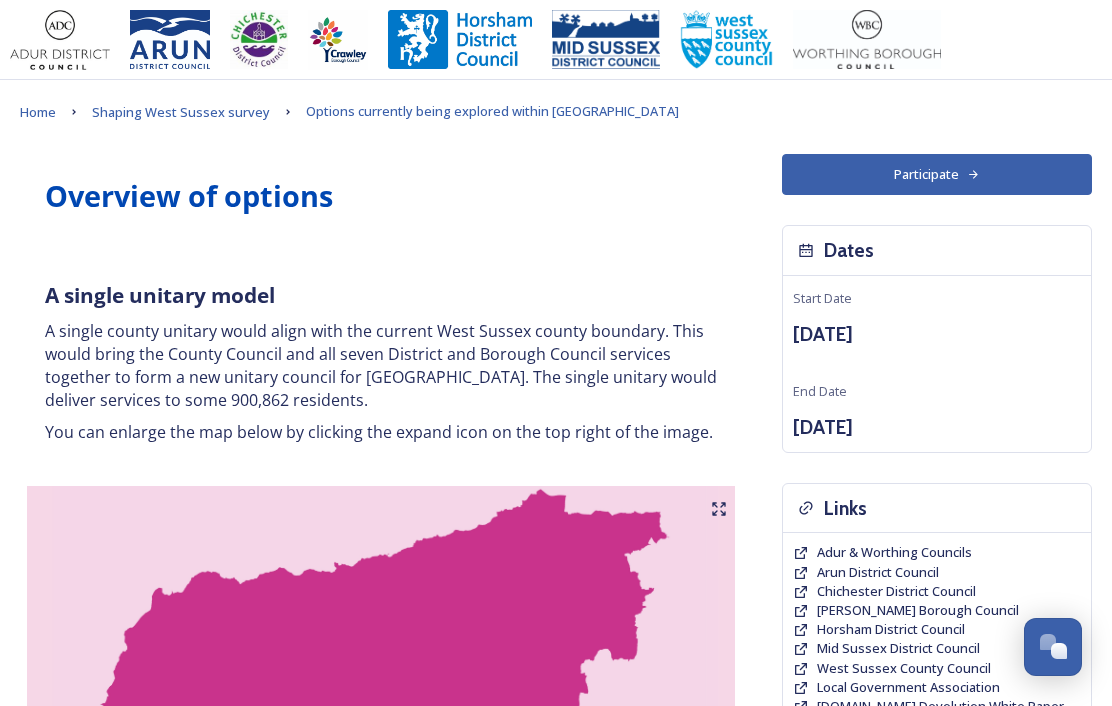 click on "Home" at bounding box center (38, 112) 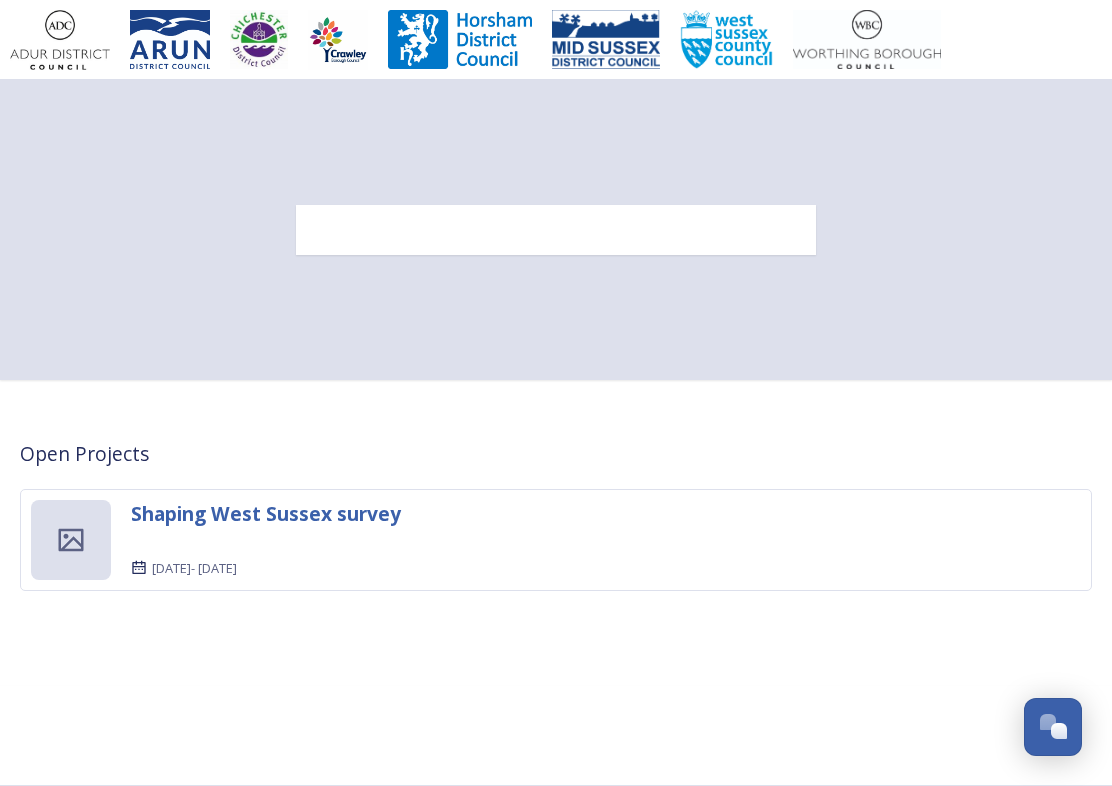 click on "Shaping West Sussex survey" at bounding box center [266, 513] 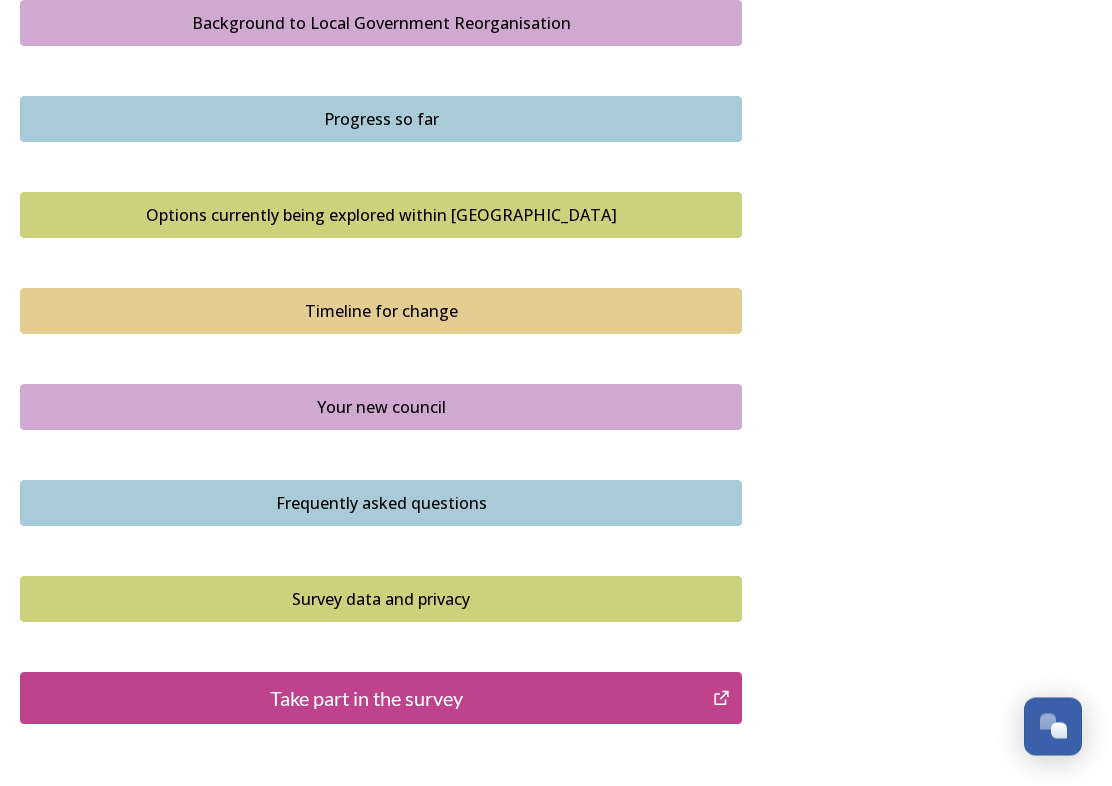 scroll, scrollTop: 1211, scrollLeft: 0, axis: vertical 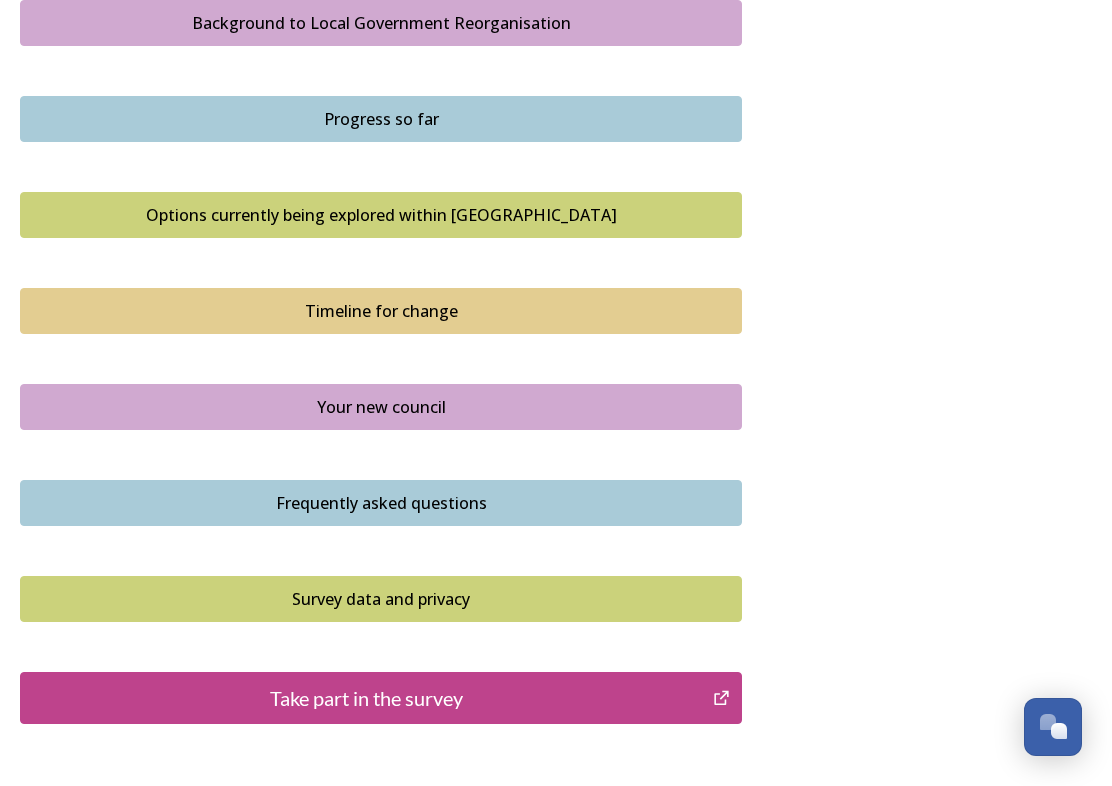 click on "Frequently asked questions" at bounding box center (381, 503) 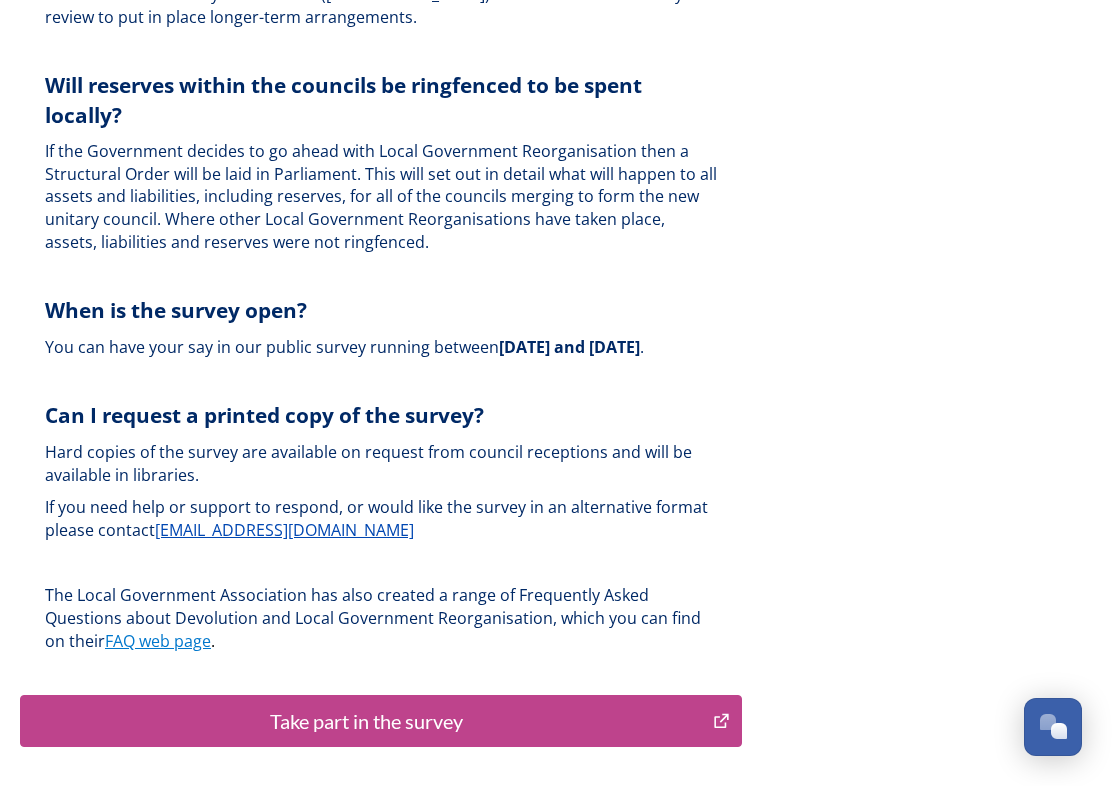 scroll, scrollTop: 6218, scrollLeft: 0, axis: vertical 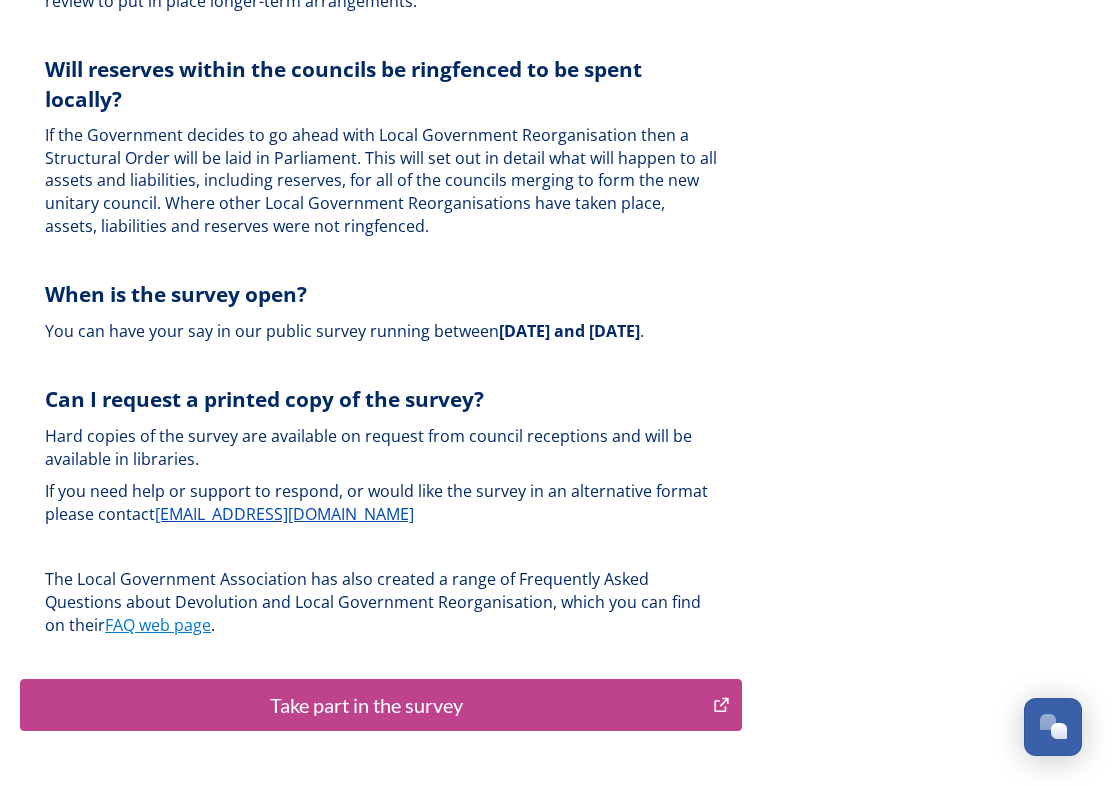 click on "Take part in the survey" at bounding box center [366, 705] 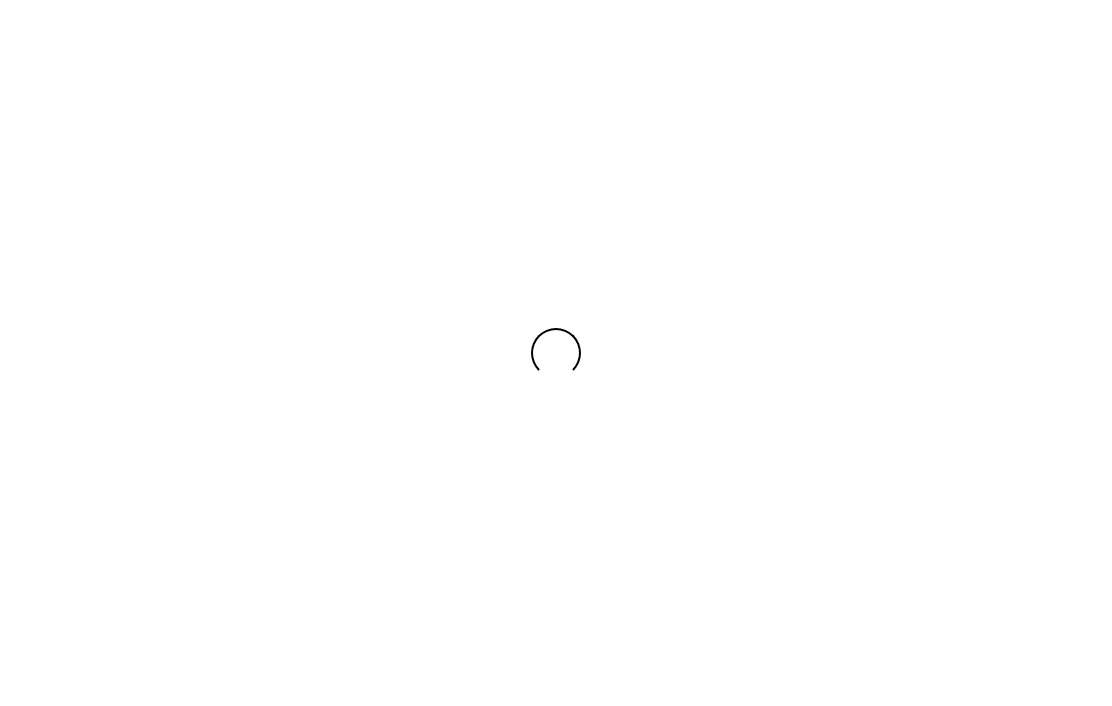 scroll, scrollTop: 0, scrollLeft: 0, axis: both 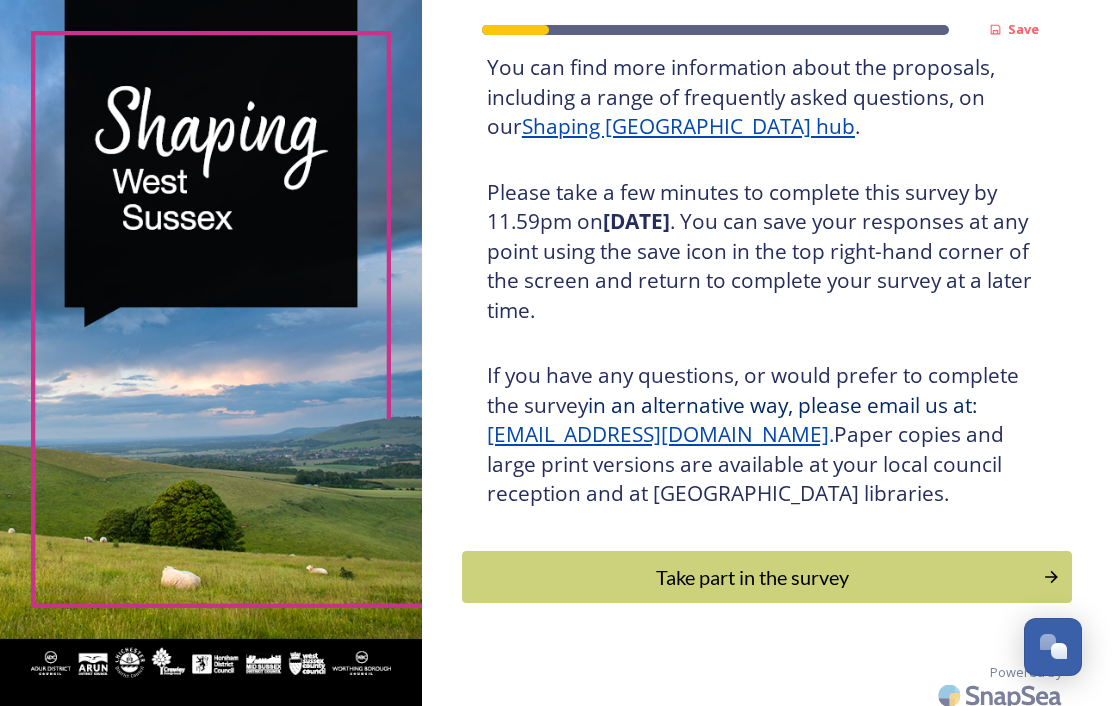 click on "Take part in the survey" at bounding box center [752, 577] 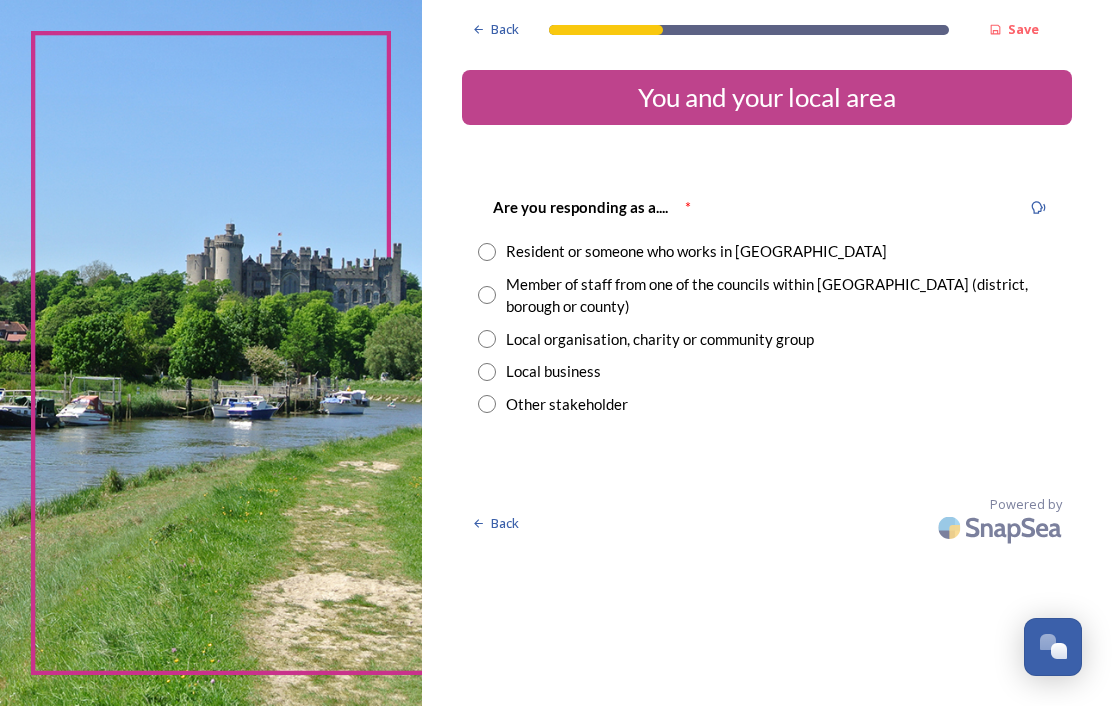 click on "Resident or someone who works in [GEOGRAPHIC_DATA]" at bounding box center [696, 251] 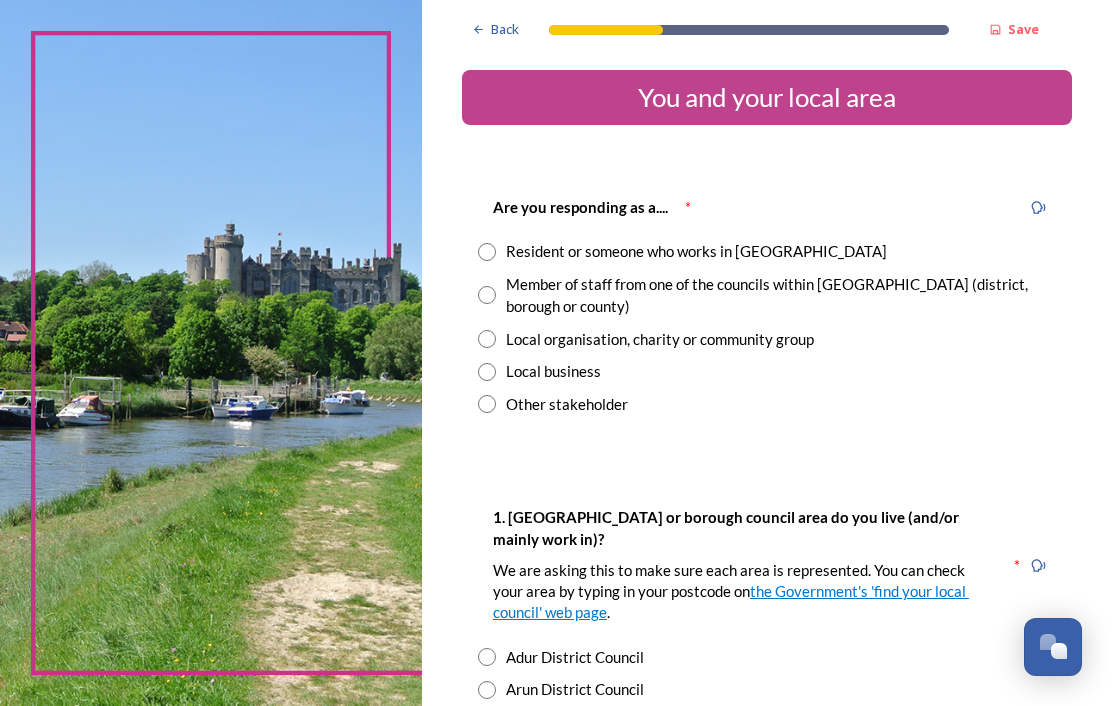 radio on "true" 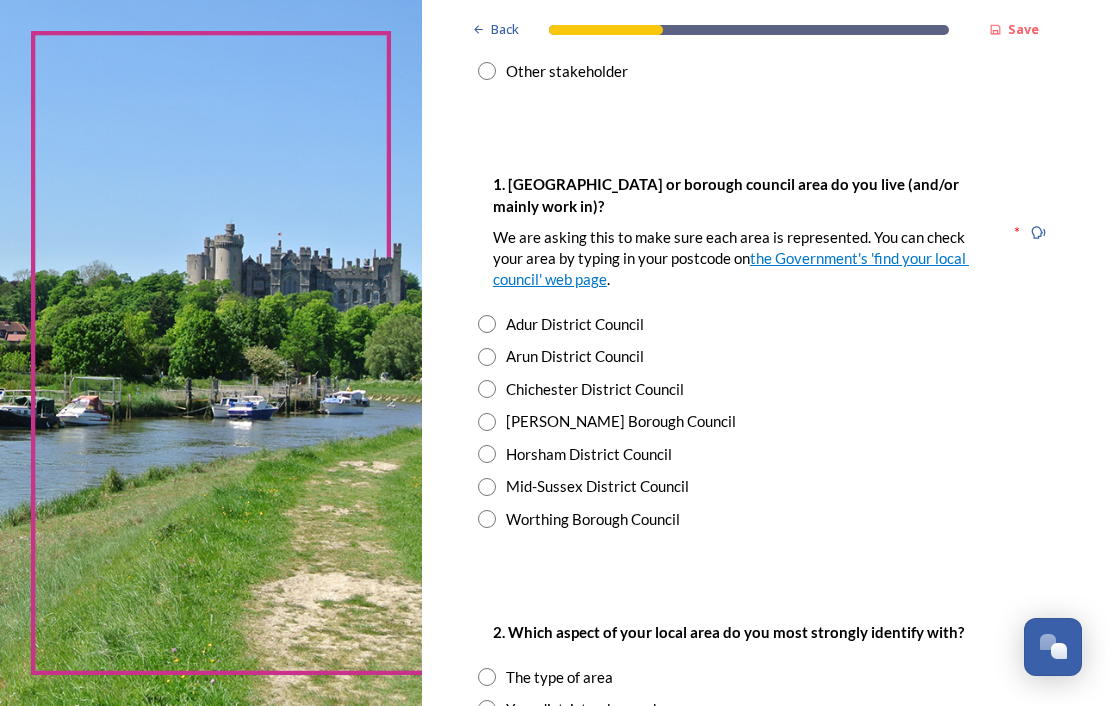 scroll, scrollTop: 333, scrollLeft: 0, axis: vertical 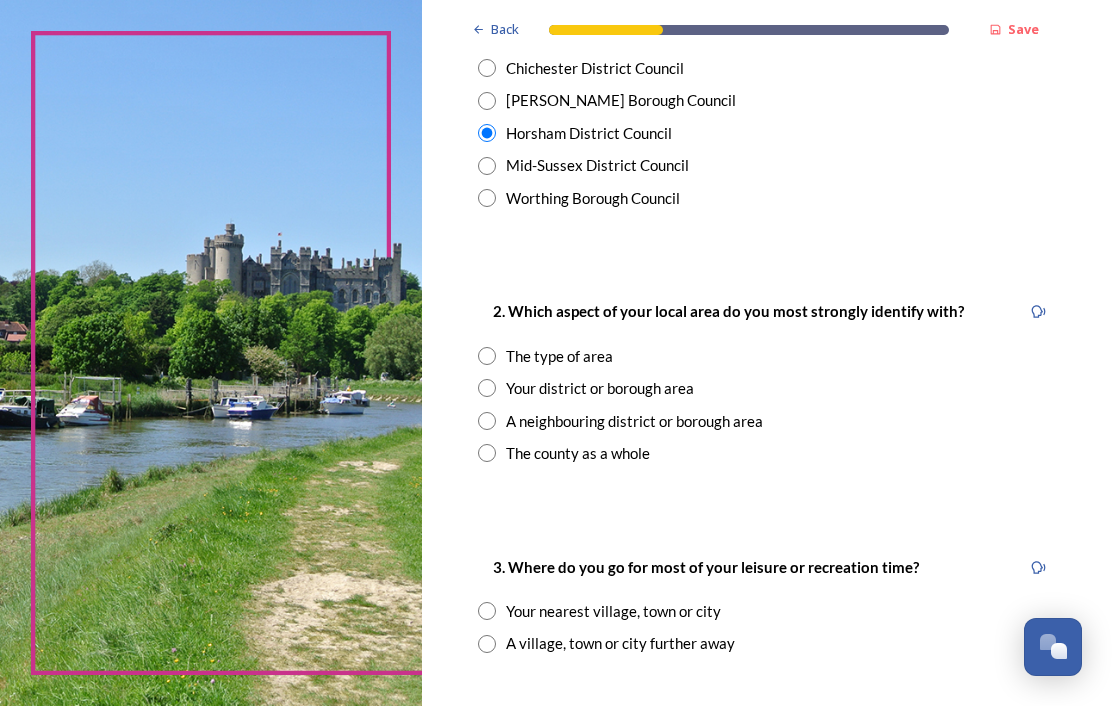 click on "Your district or borough area" at bounding box center [600, 388] 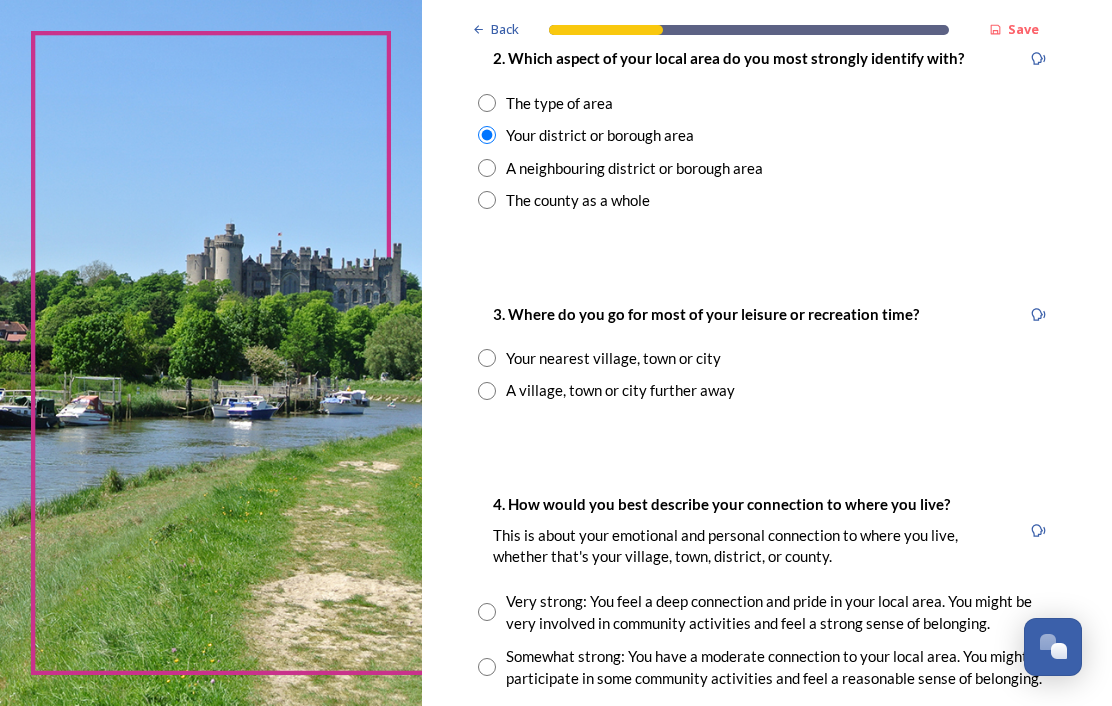 scroll, scrollTop: 907, scrollLeft: 0, axis: vertical 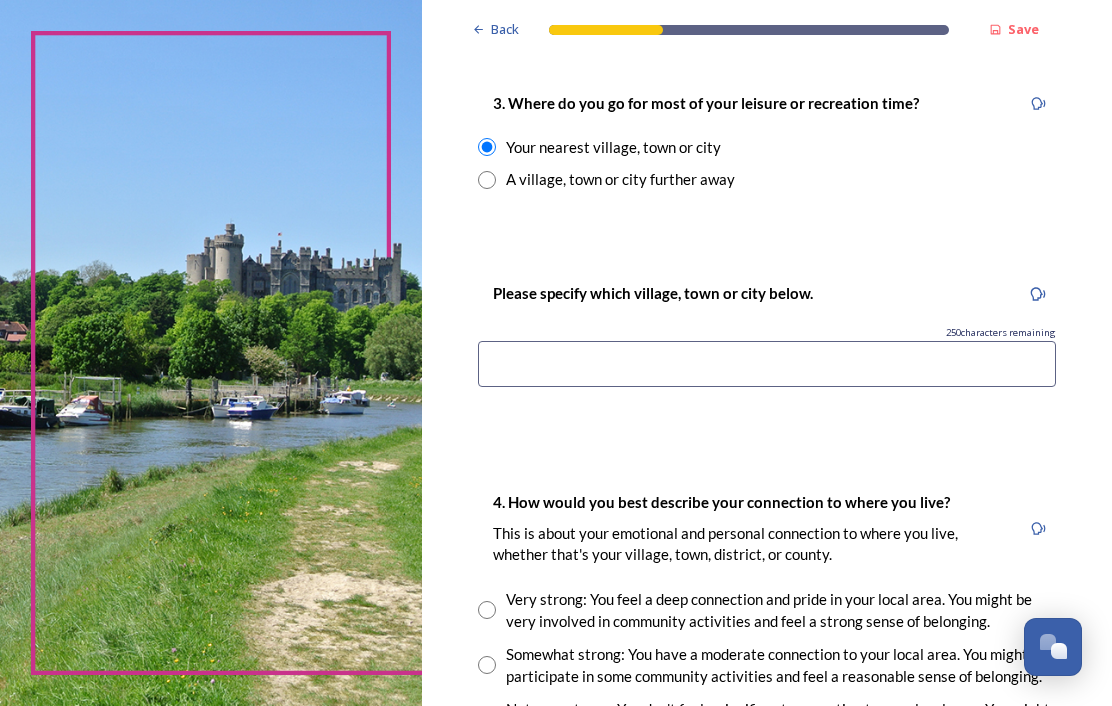 click at bounding box center (767, 364) 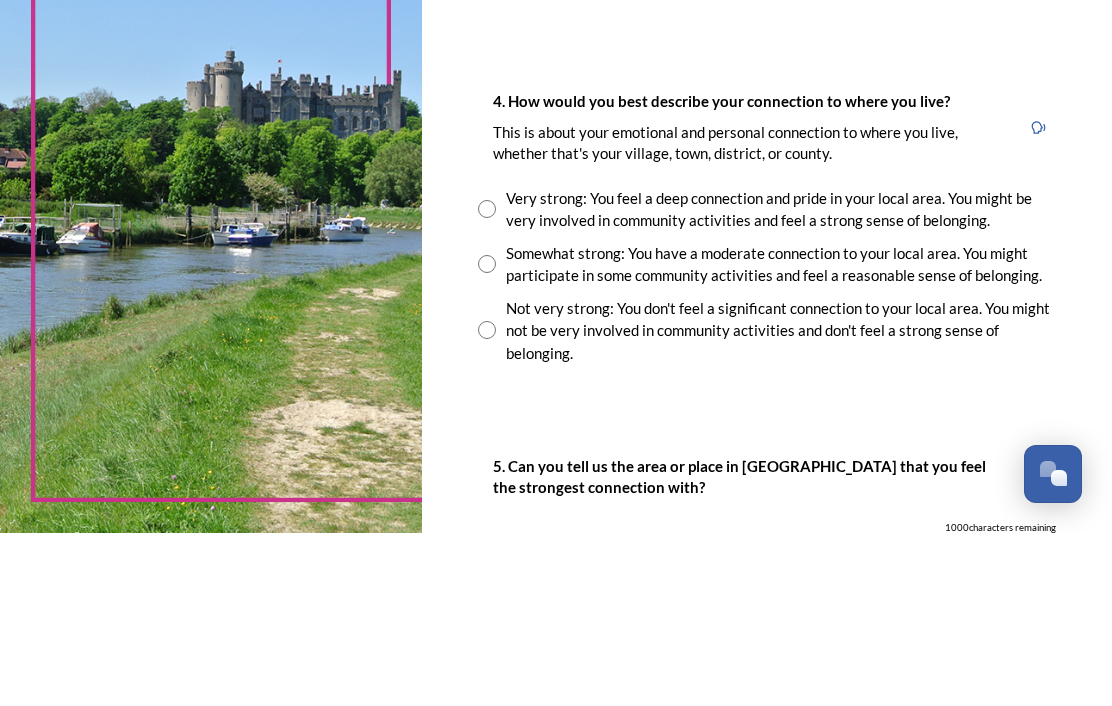 scroll, scrollTop: 1343, scrollLeft: 0, axis: vertical 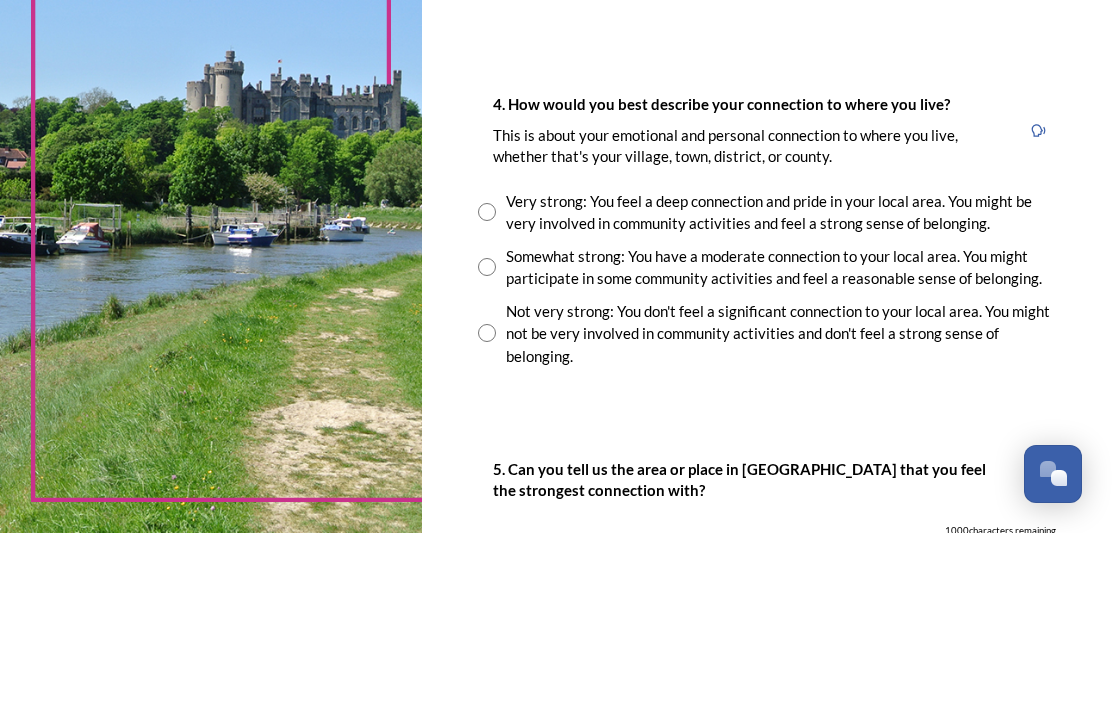 type on "Horsham" 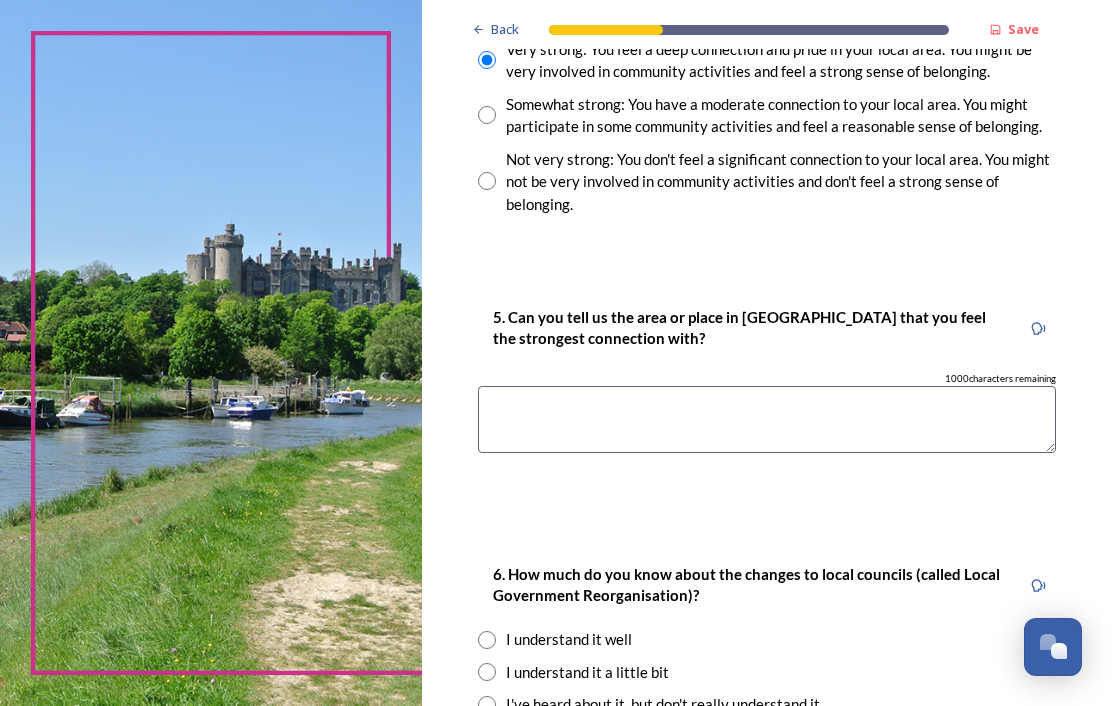 scroll, scrollTop: 1668, scrollLeft: 0, axis: vertical 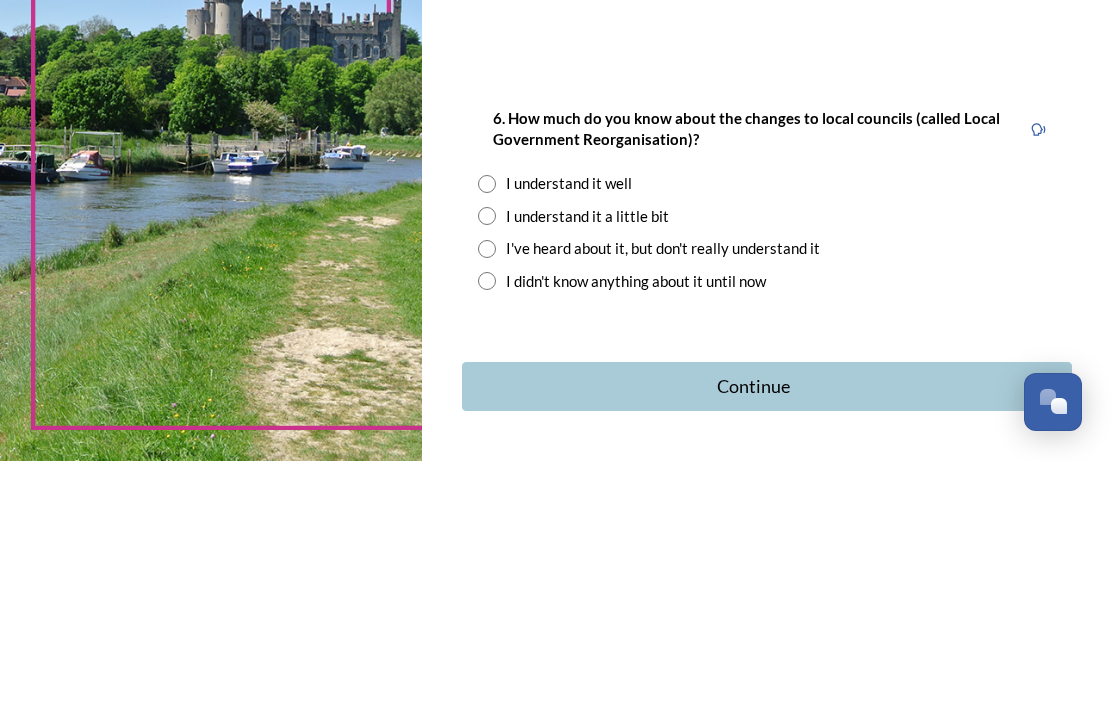 type on "Horsham" 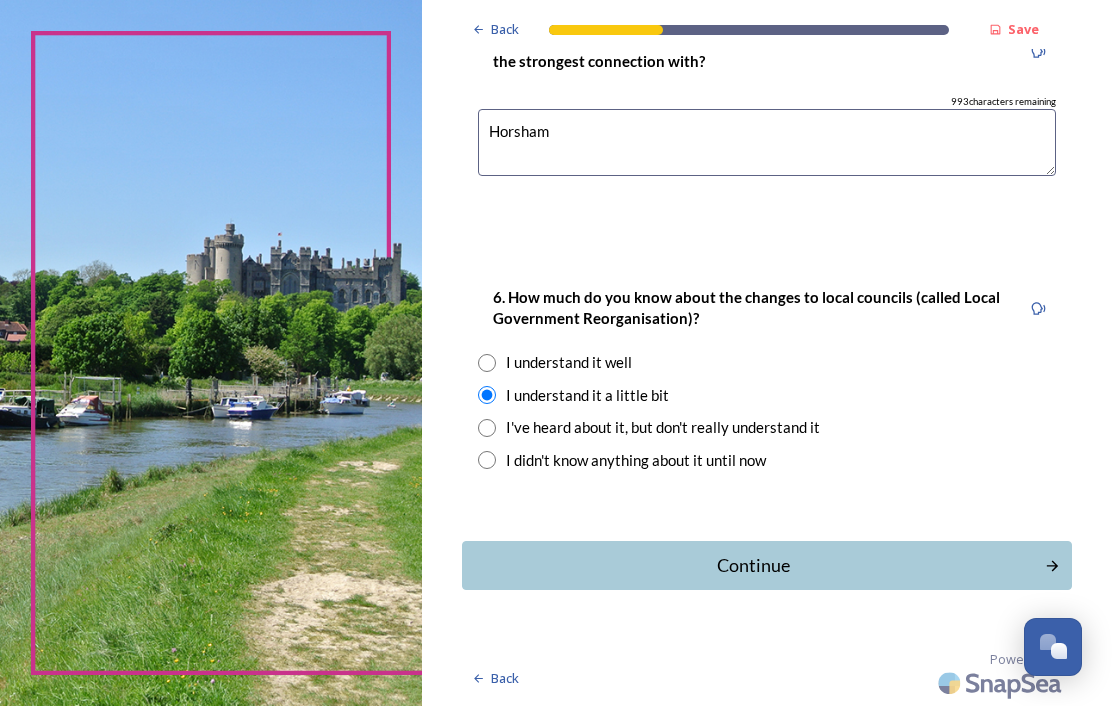 scroll, scrollTop: 0, scrollLeft: 0, axis: both 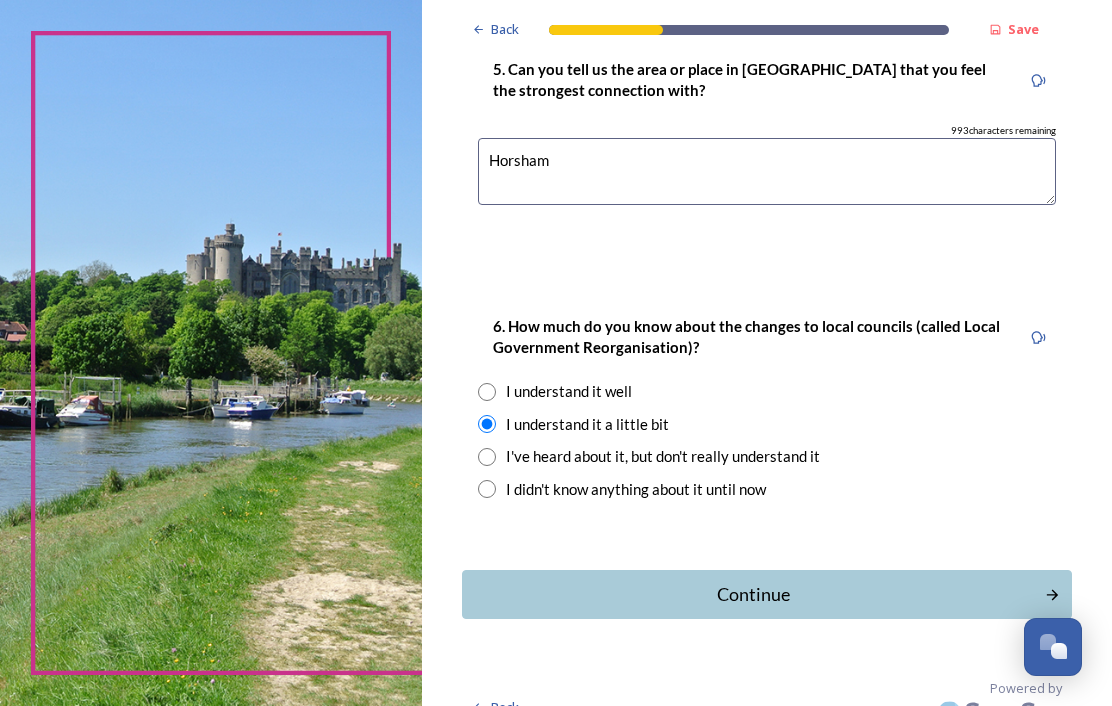 click on "Continue" at bounding box center [753, 594] 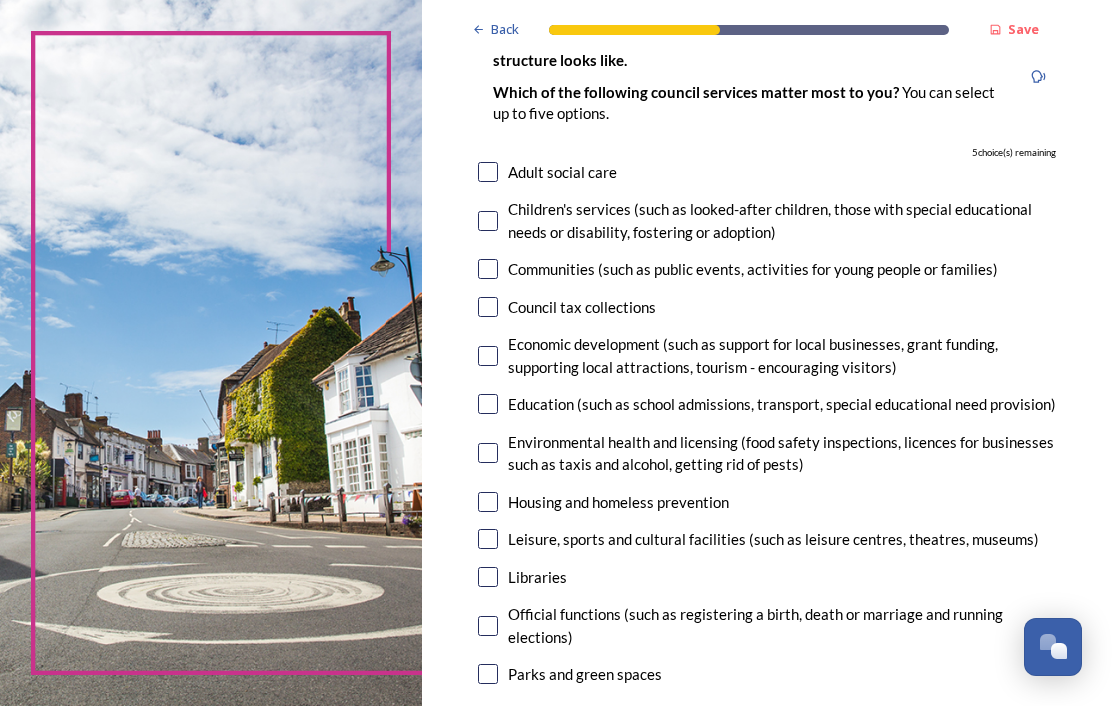 scroll, scrollTop: 167, scrollLeft: 0, axis: vertical 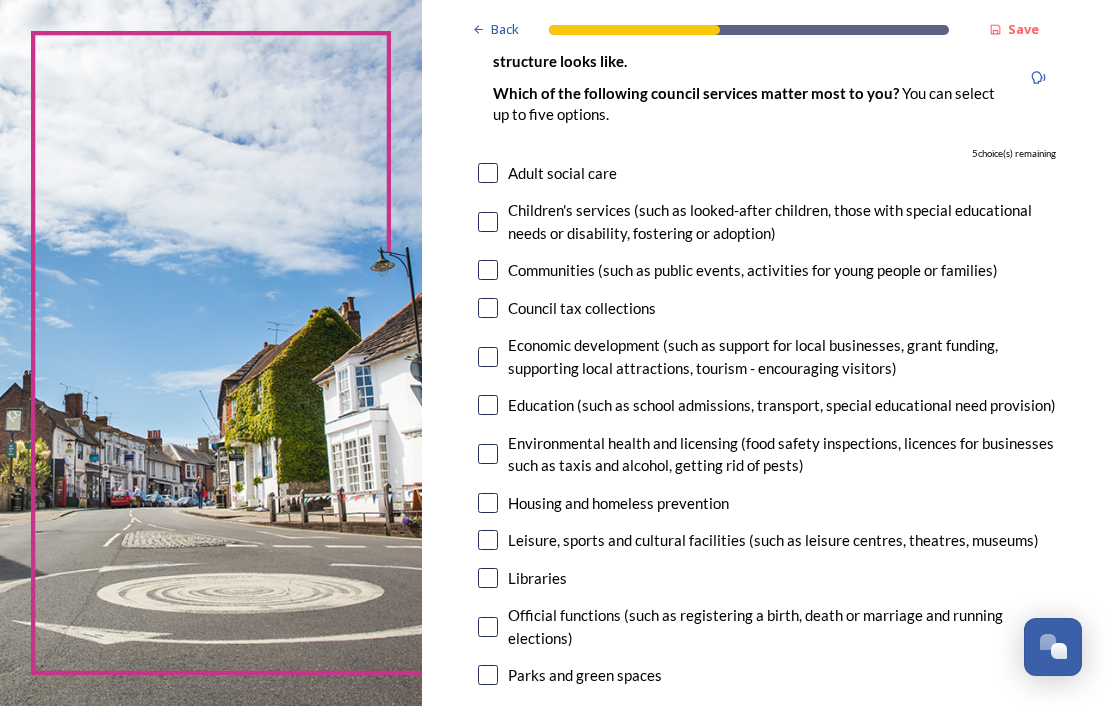 click on "Adult social care" at bounding box center (562, 173) 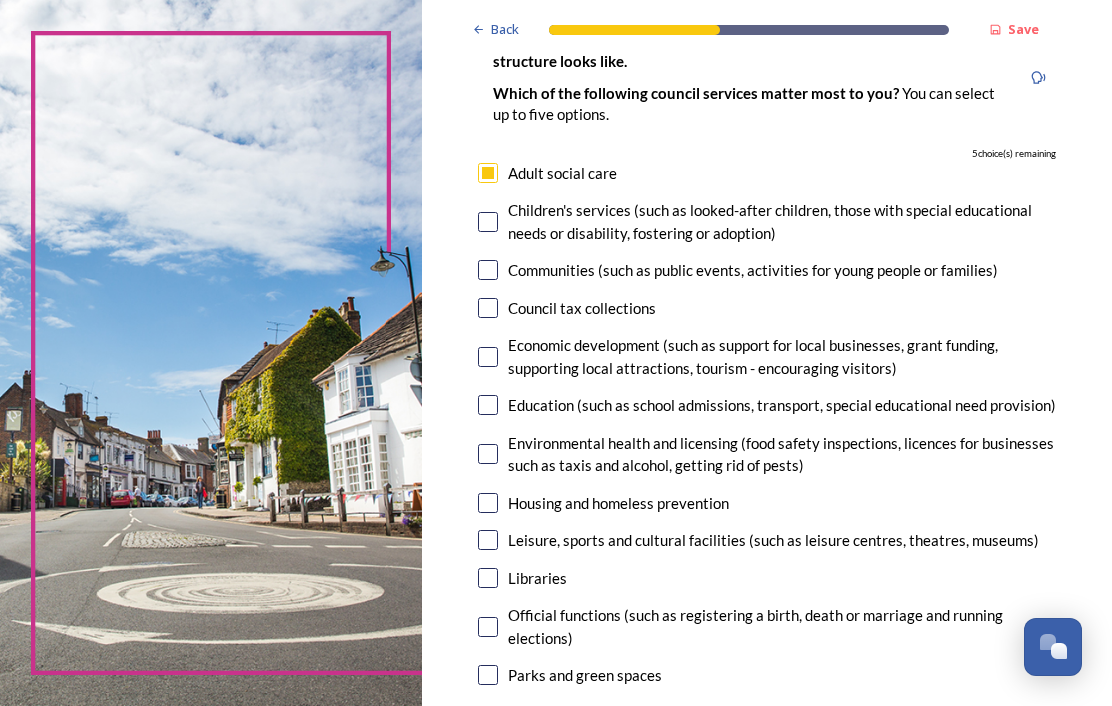 checkbox on "true" 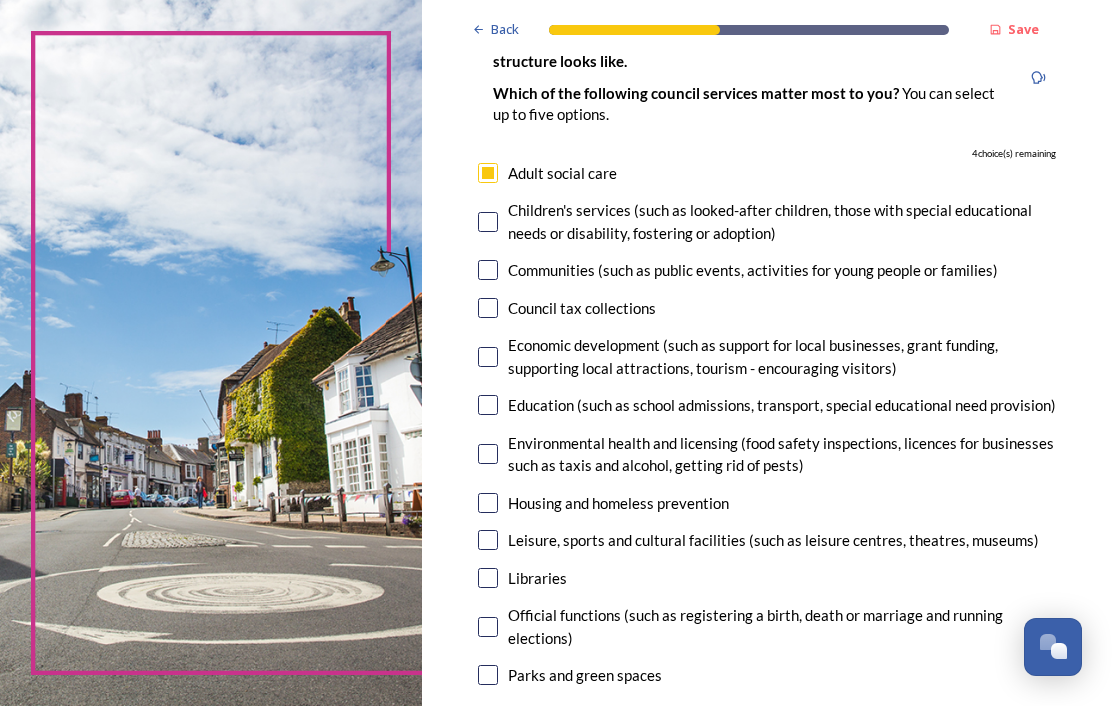 click on "Communities (such as public events, activities for young people or families)" at bounding box center (753, 270) 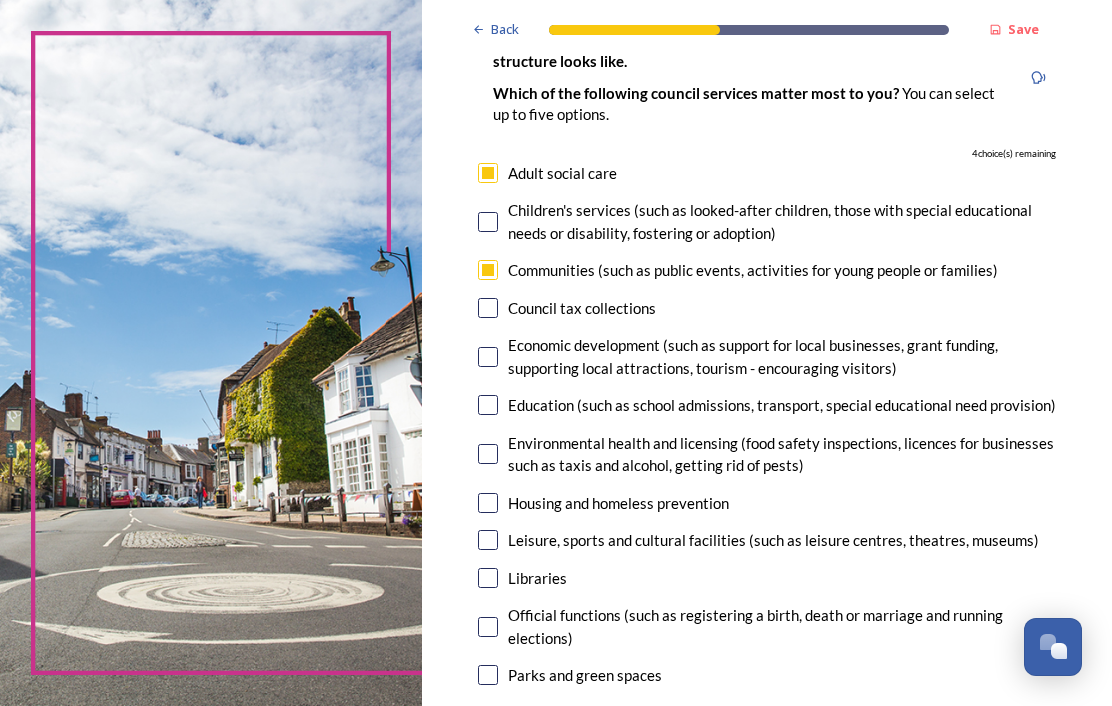 checkbox on "true" 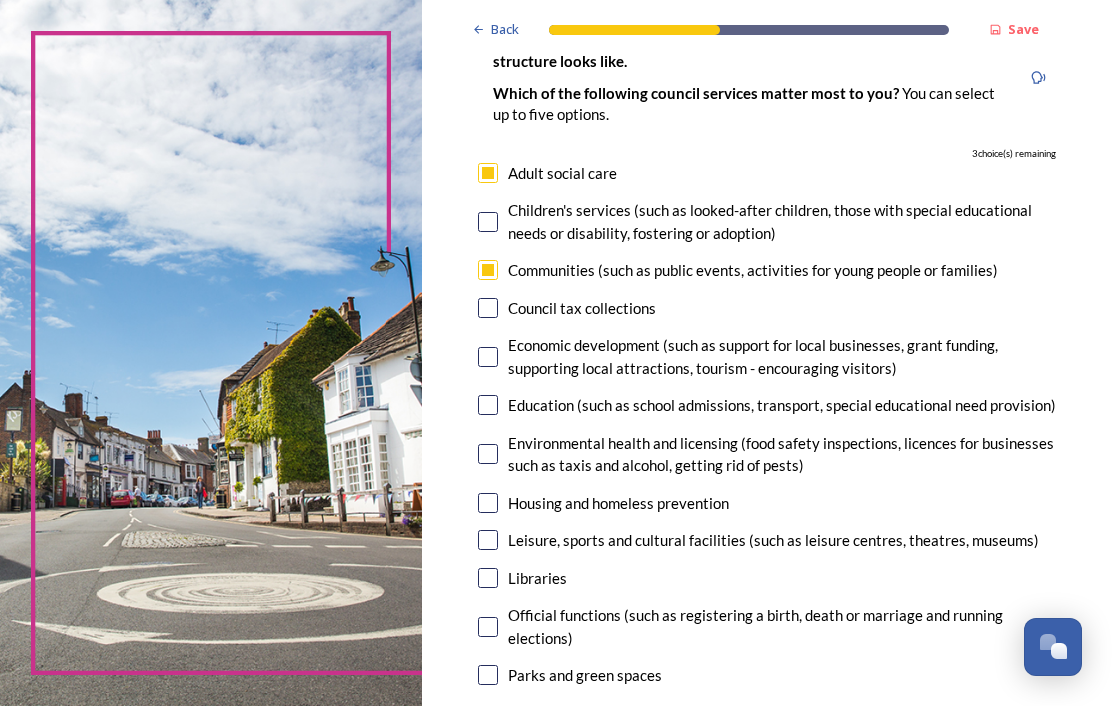 click on "Economic development (such as support for local businesses, grant funding, supporting local attractions, tourism - encouraging visitors)" at bounding box center (782, 356) 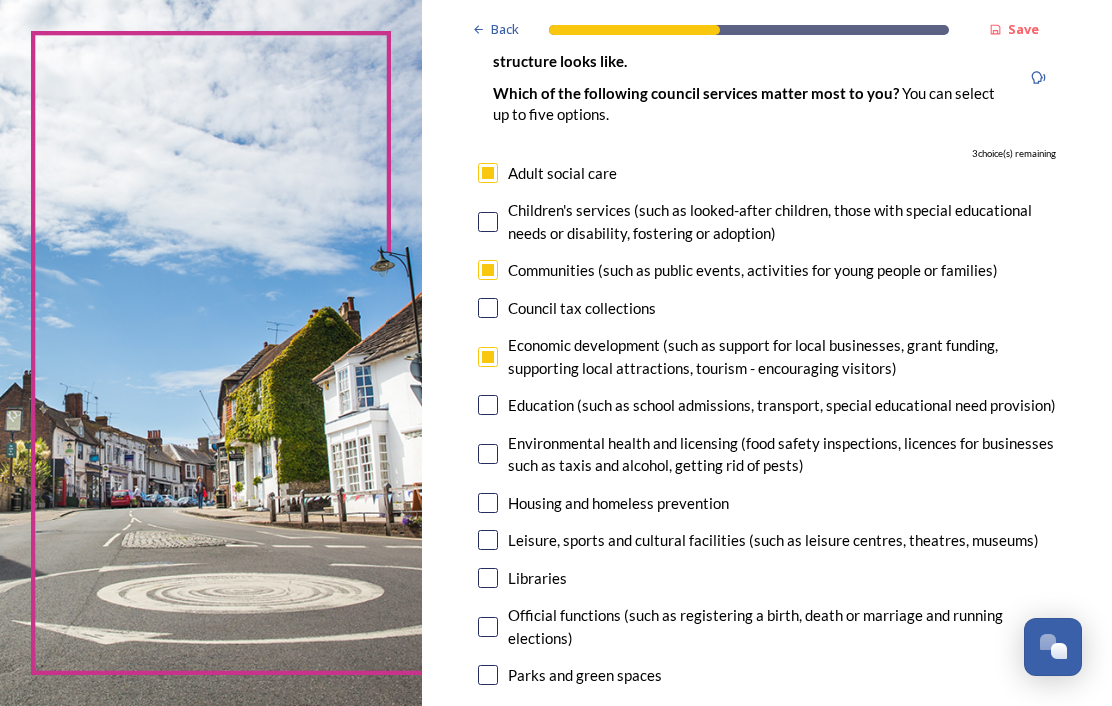checkbox on "true" 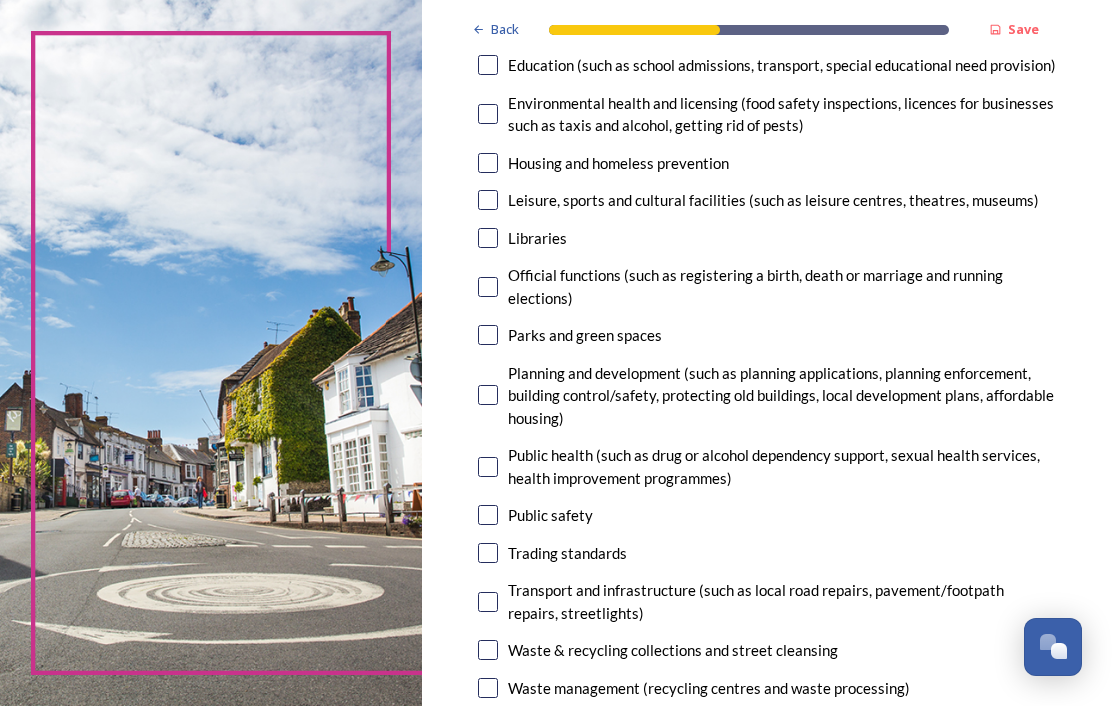 scroll, scrollTop: 506, scrollLeft: 0, axis: vertical 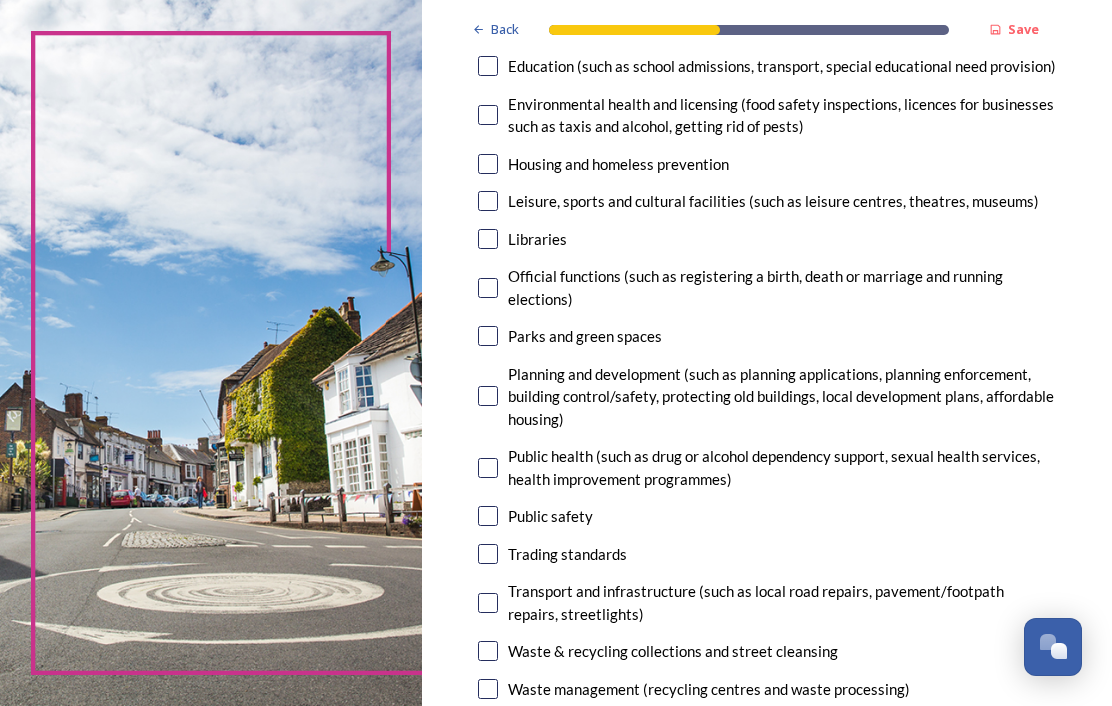 click at bounding box center (488, 396) 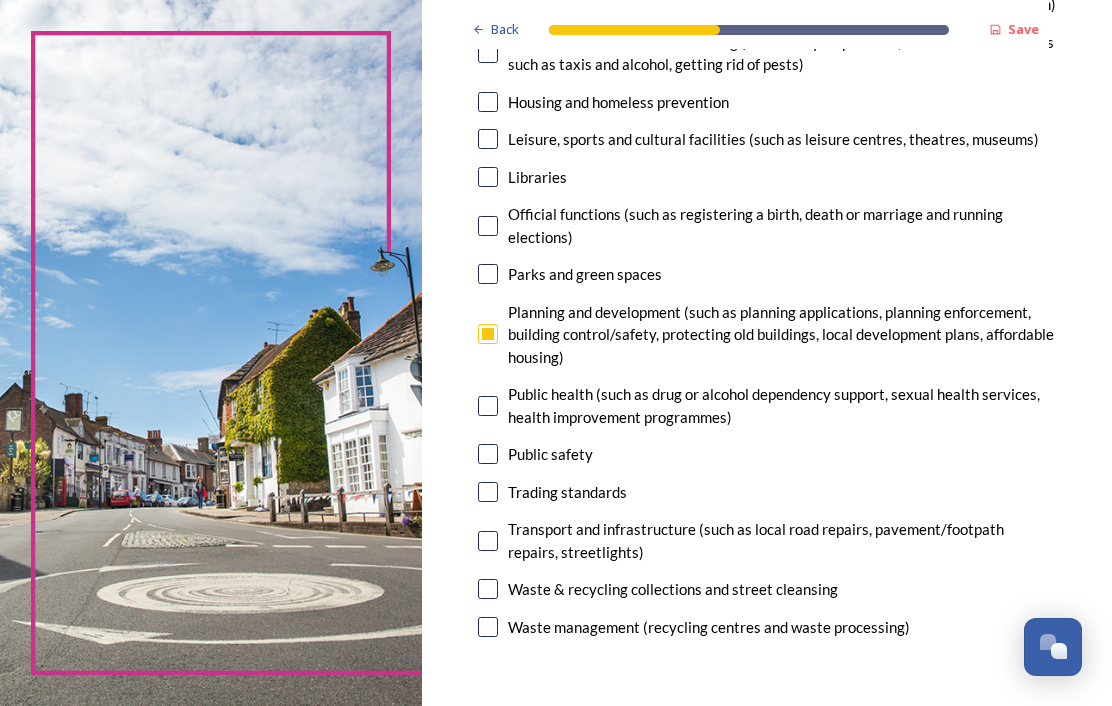 scroll, scrollTop: 569, scrollLeft: 0, axis: vertical 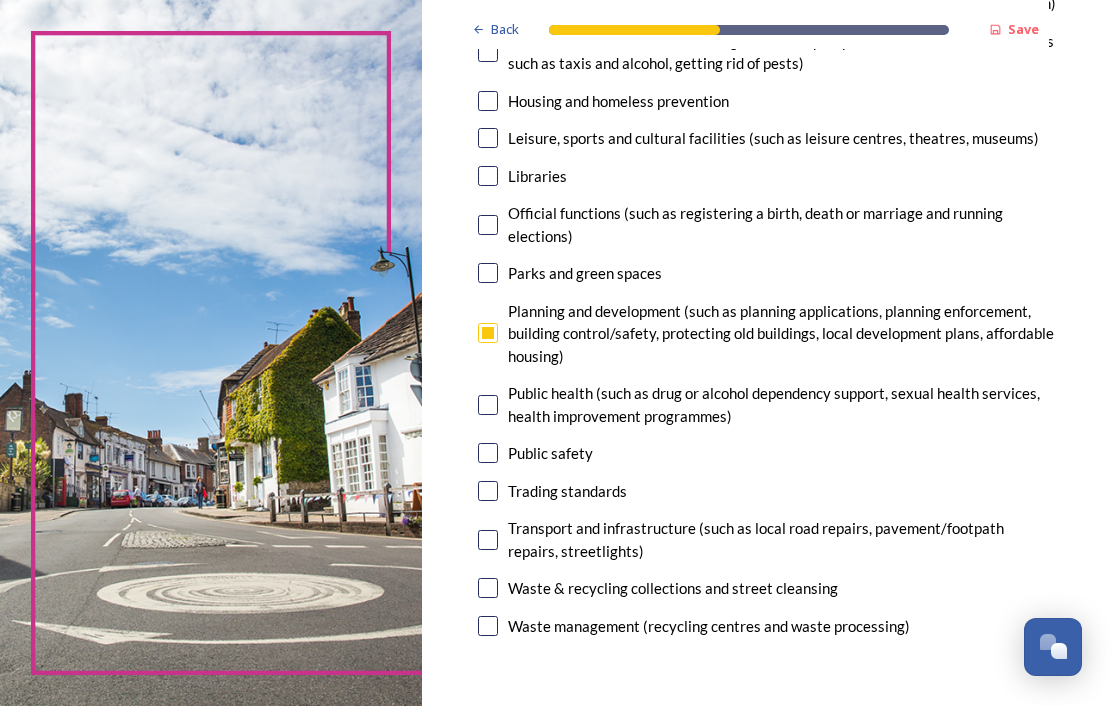 click at bounding box center (488, 540) 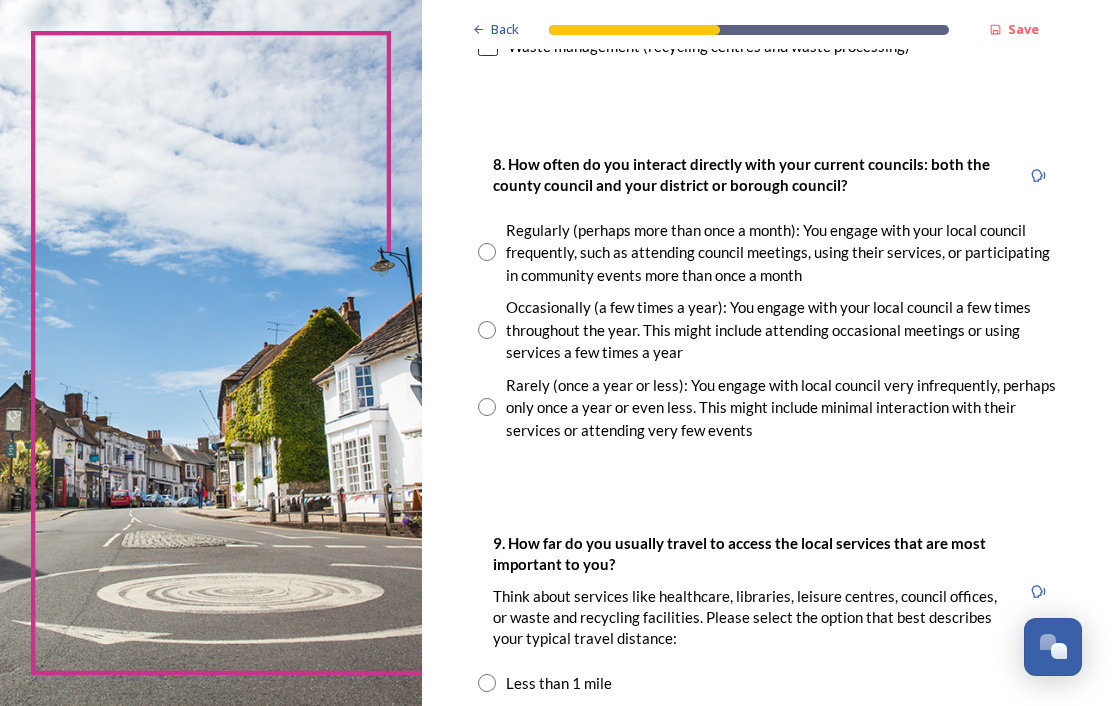 scroll, scrollTop: 1149, scrollLeft: 0, axis: vertical 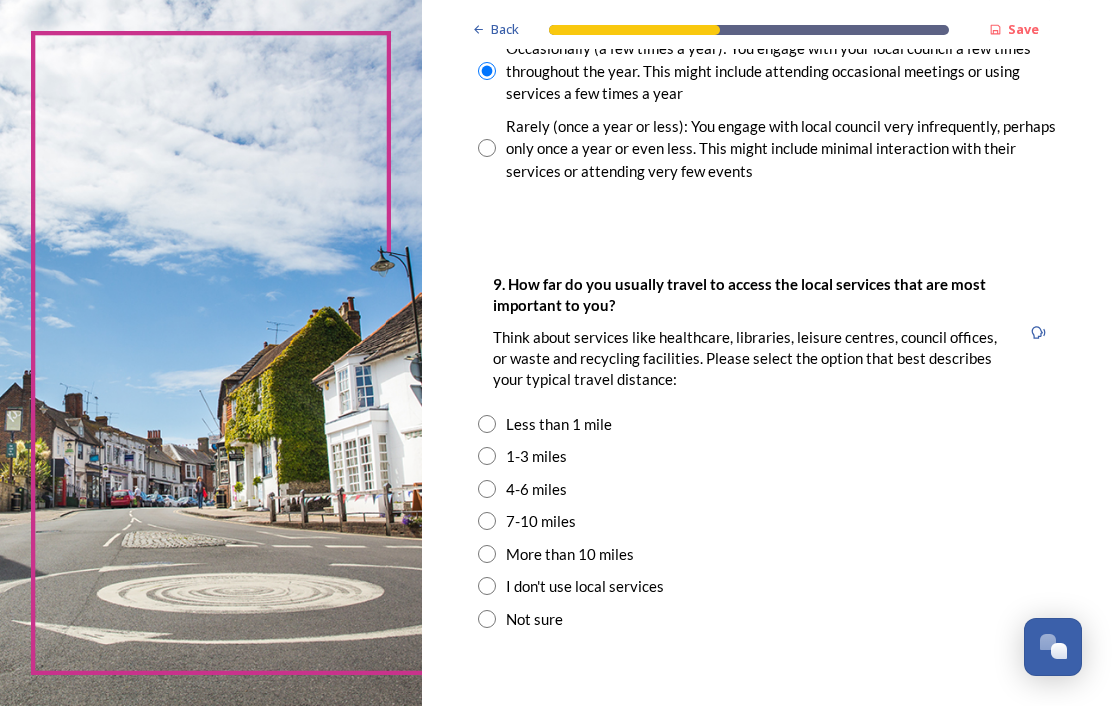click on "1-3 miles" at bounding box center (536, 456) 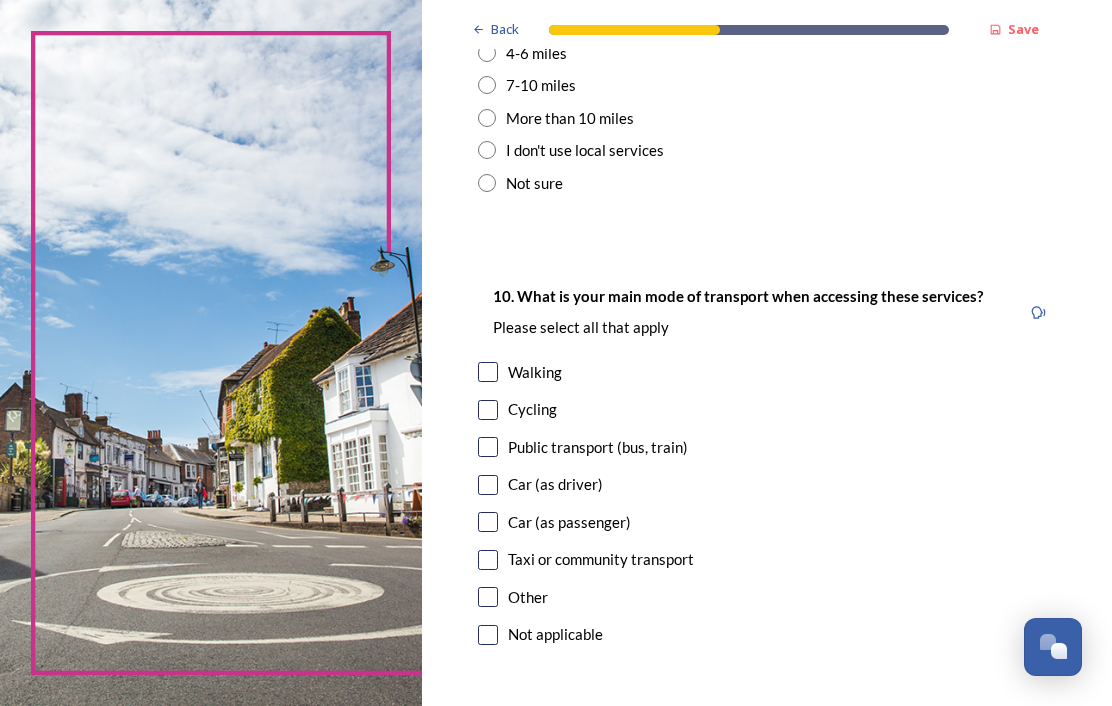 scroll, scrollTop: 1851, scrollLeft: 0, axis: vertical 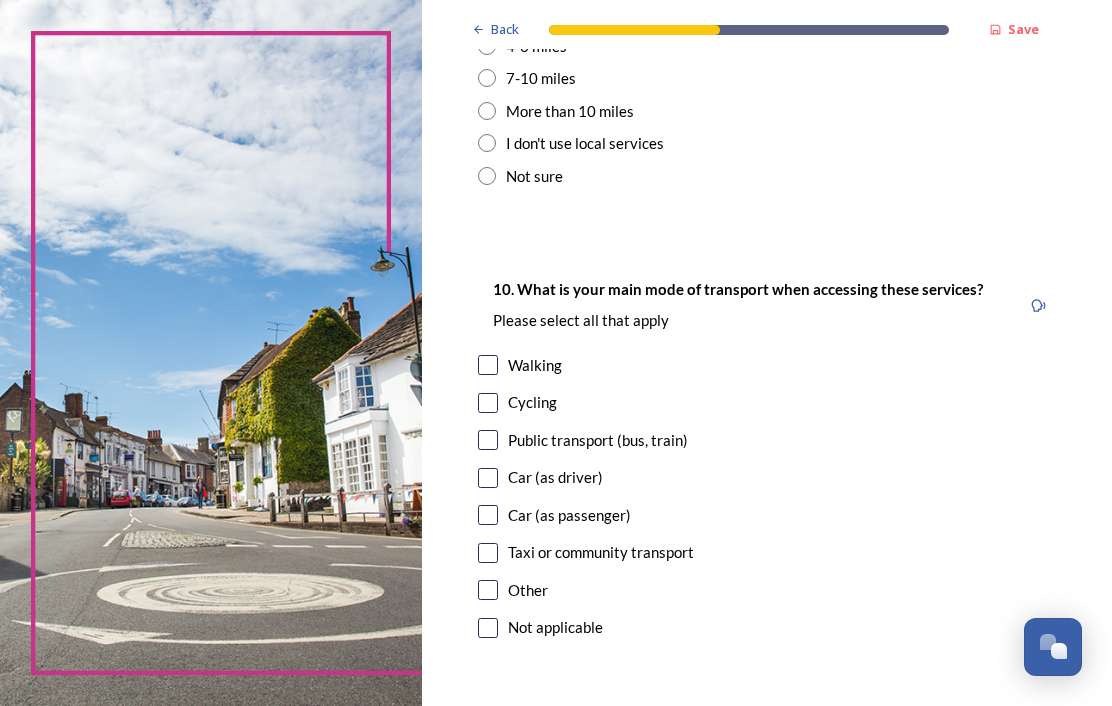 click on "Car (as driver)" at bounding box center (555, 477) 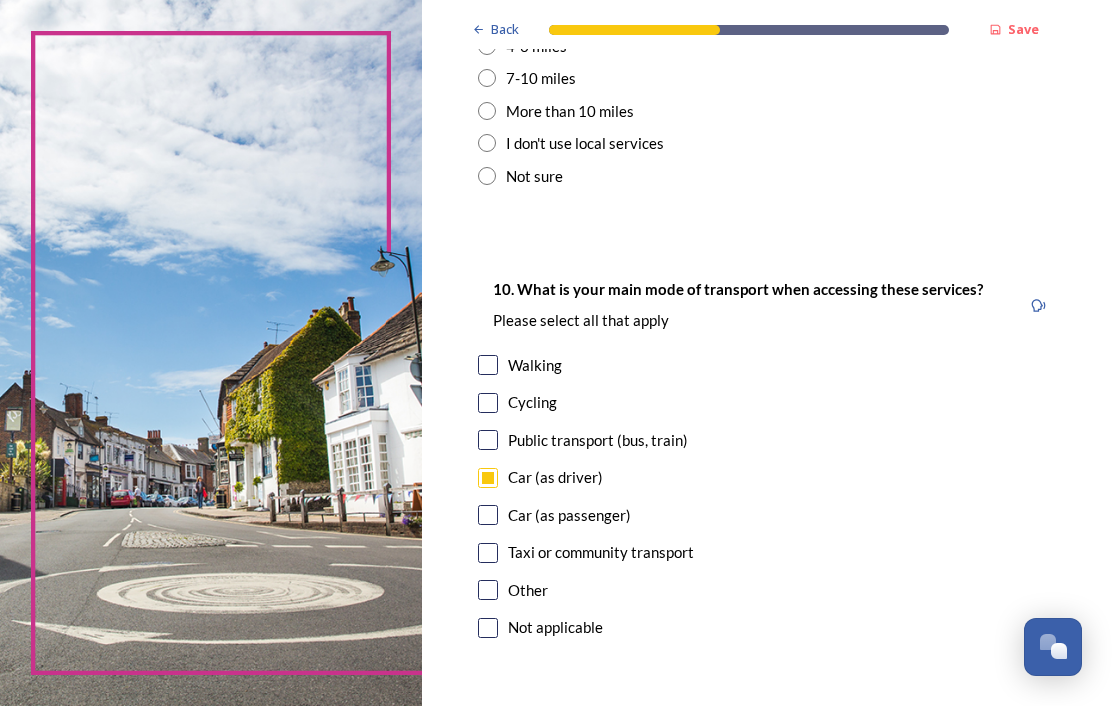 checkbox on "true" 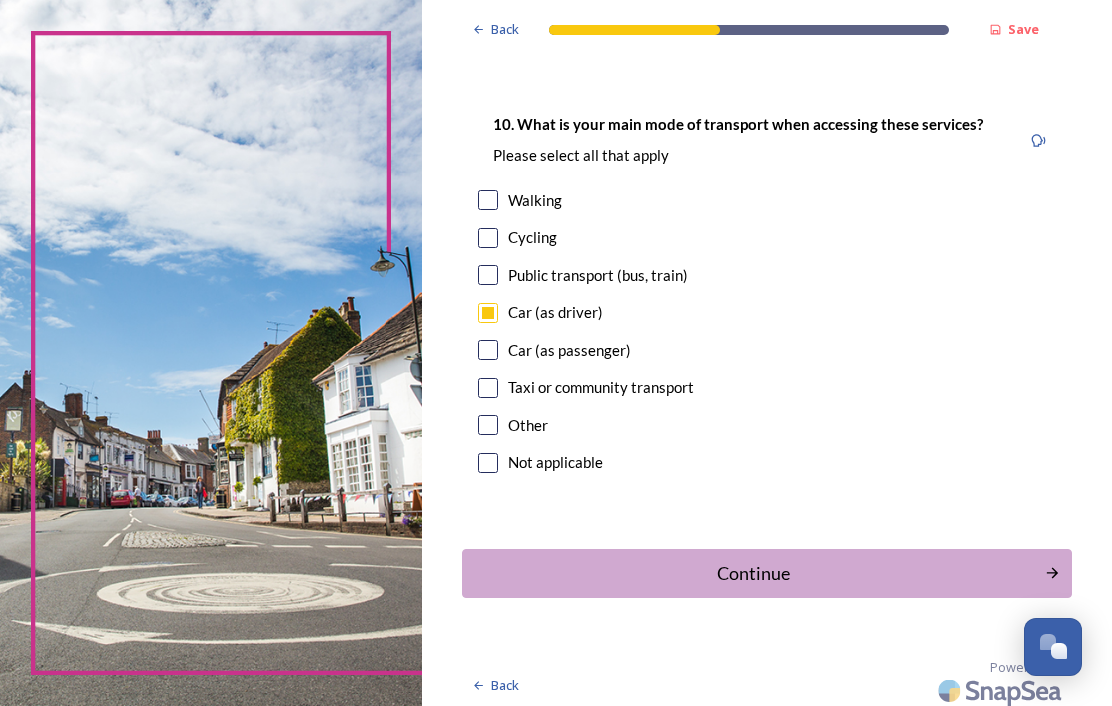 scroll, scrollTop: 2015, scrollLeft: 0, axis: vertical 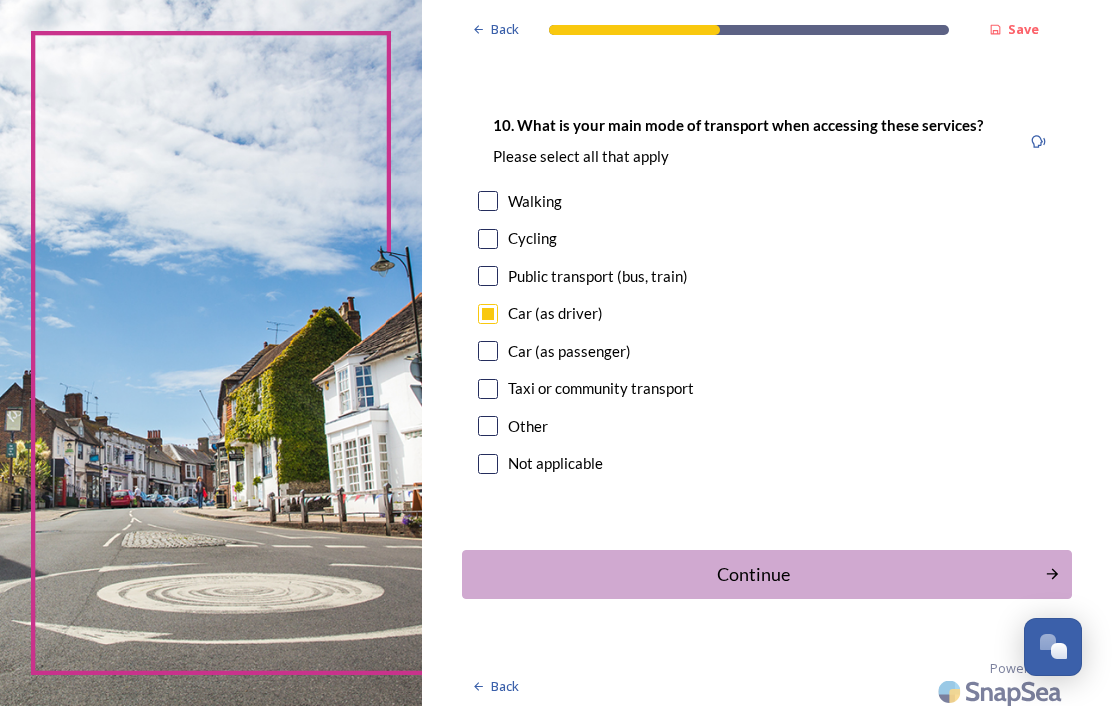 click on "Continue" at bounding box center [753, 574] 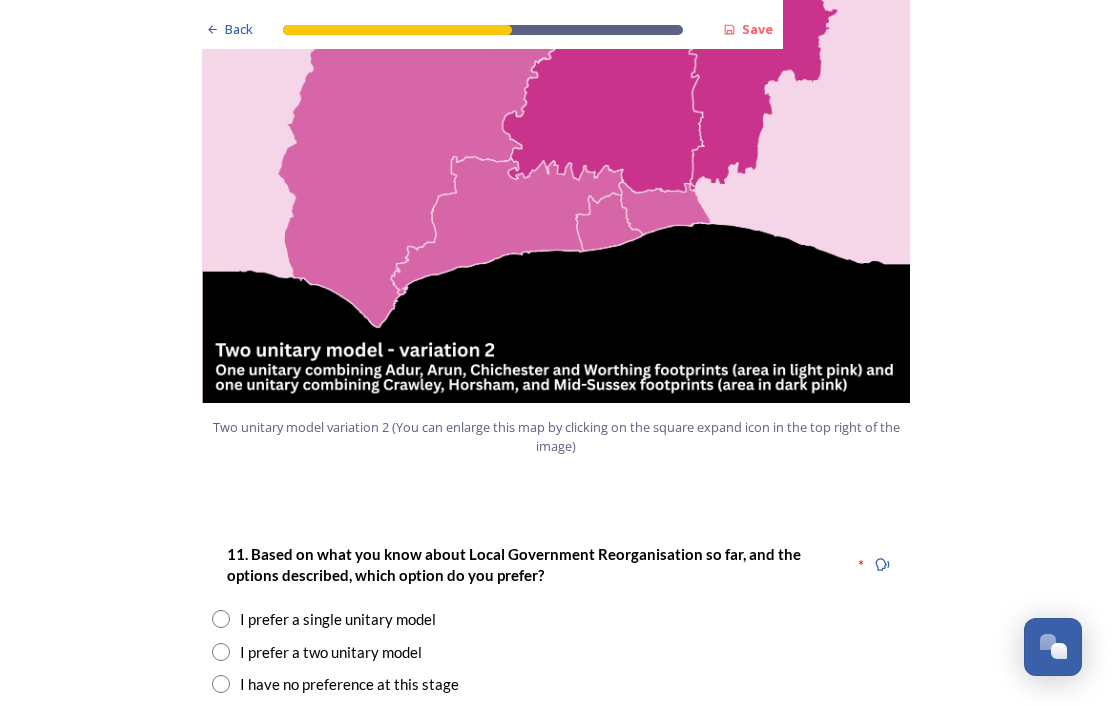 scroll, scrollTop: 2257, scrollLeft: 0, axis: vertical 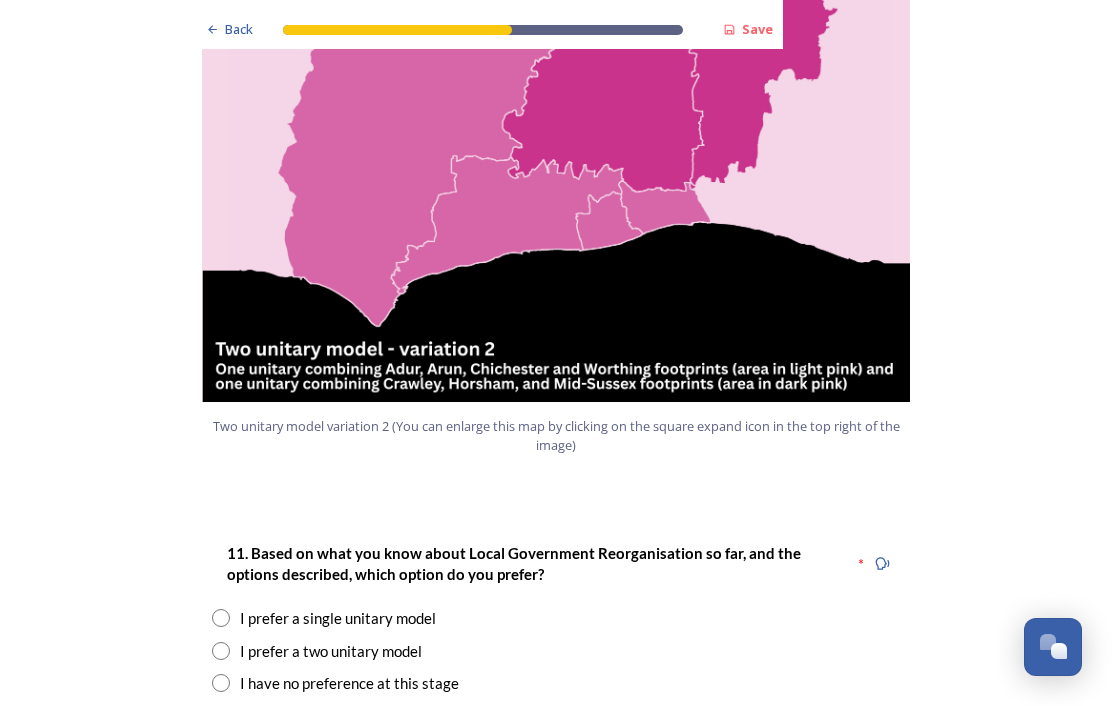 click on "I prefer a two unitary model" at bounding box center [556, 651] 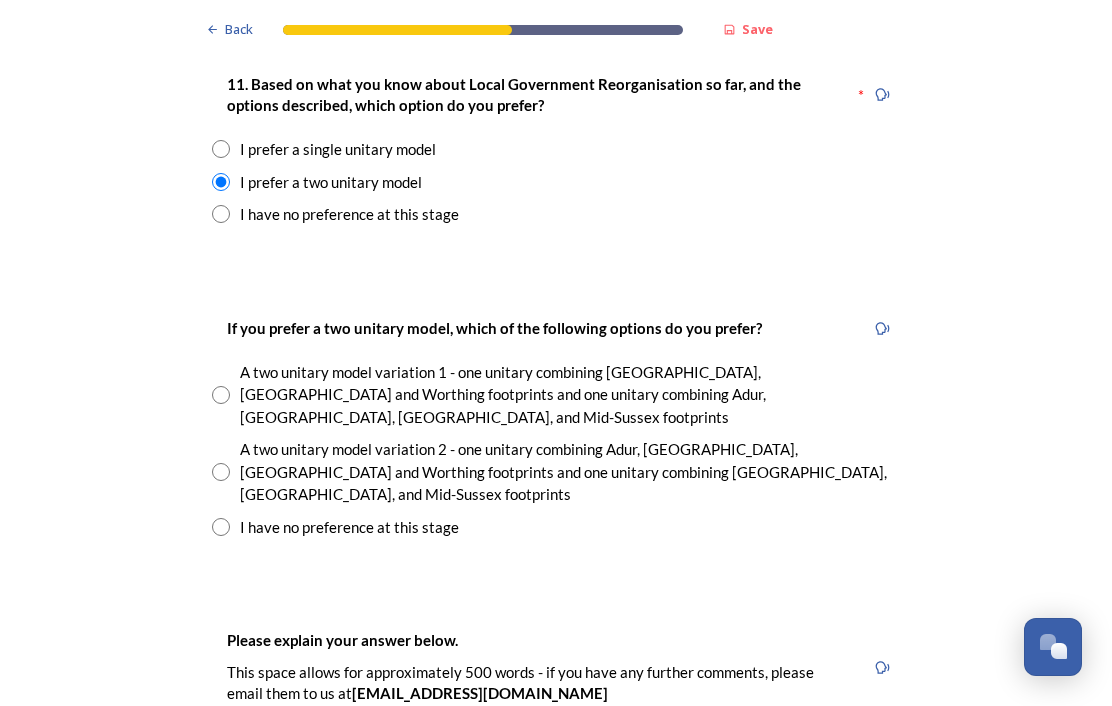 scroll, scrollTop: 2726, scrollLeft: 0, axis: vertical 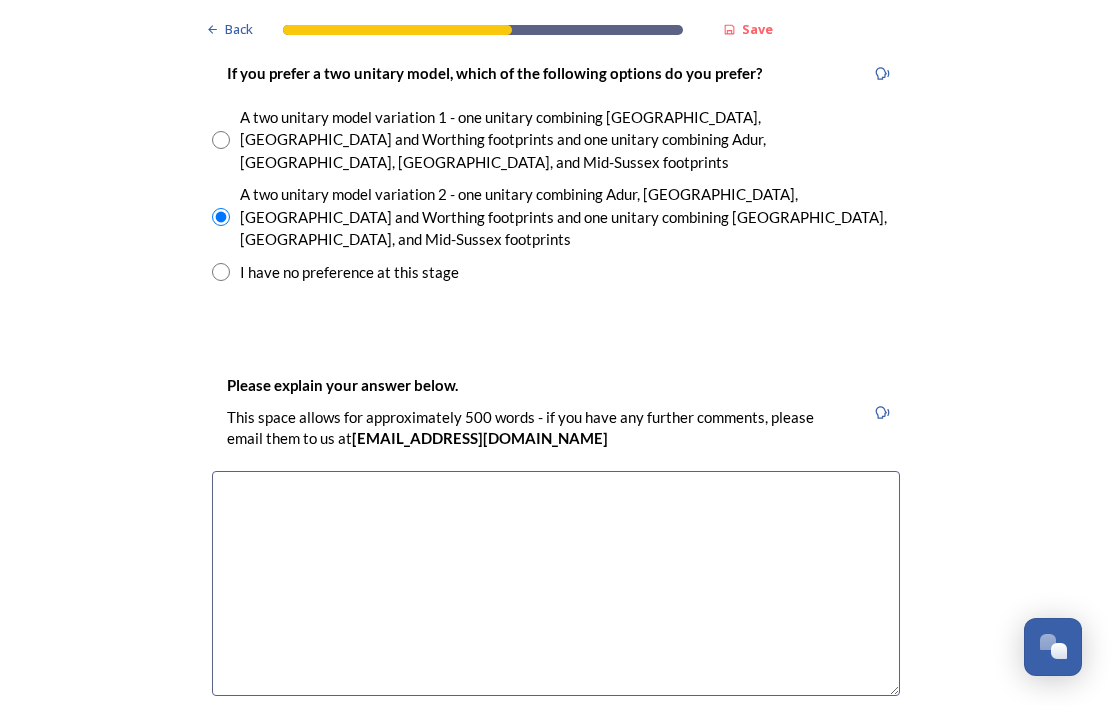 click at bounding box center (556, 583) 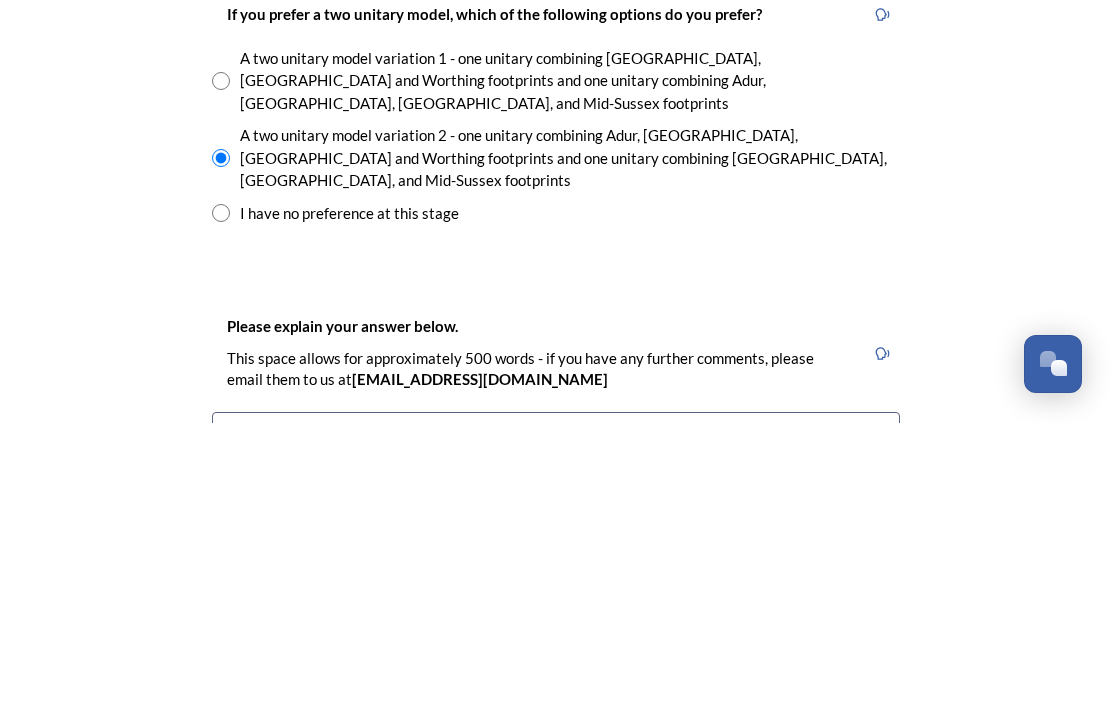 scroll, scrollTop: 2796, scrollLeft: 0, axis: vertical 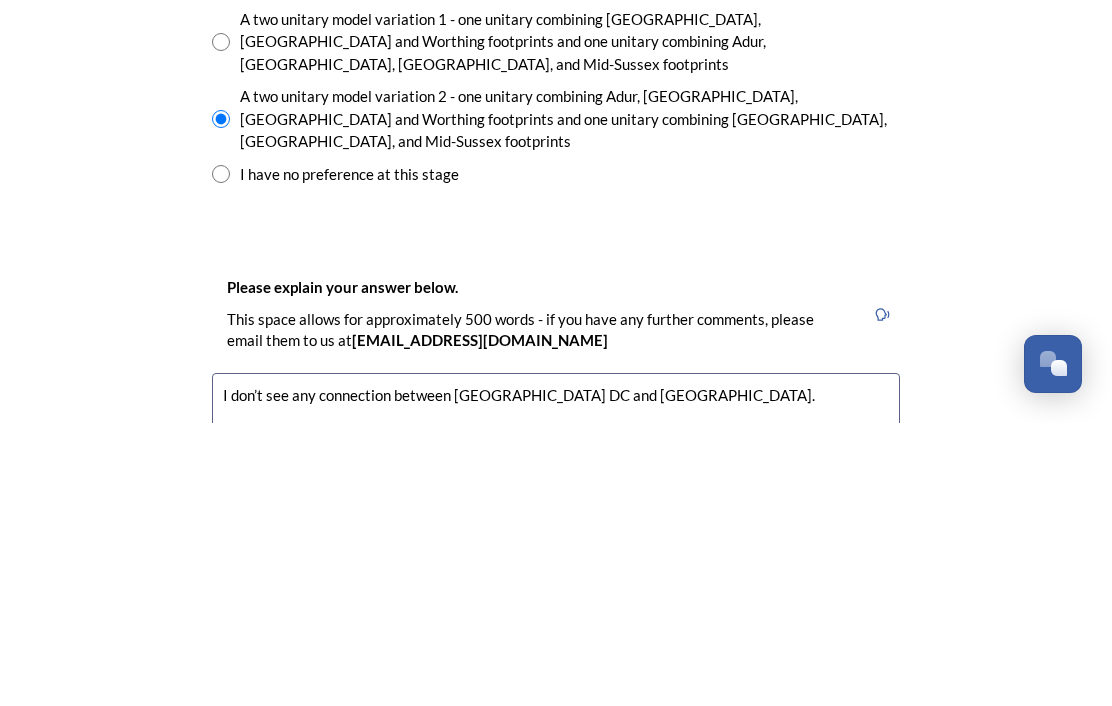click on "I don’t see any connection between [GEOGRAPHIC_DATA] DC and [GEOGRAPHIC_DATA]." at bounding box center [556, 768] 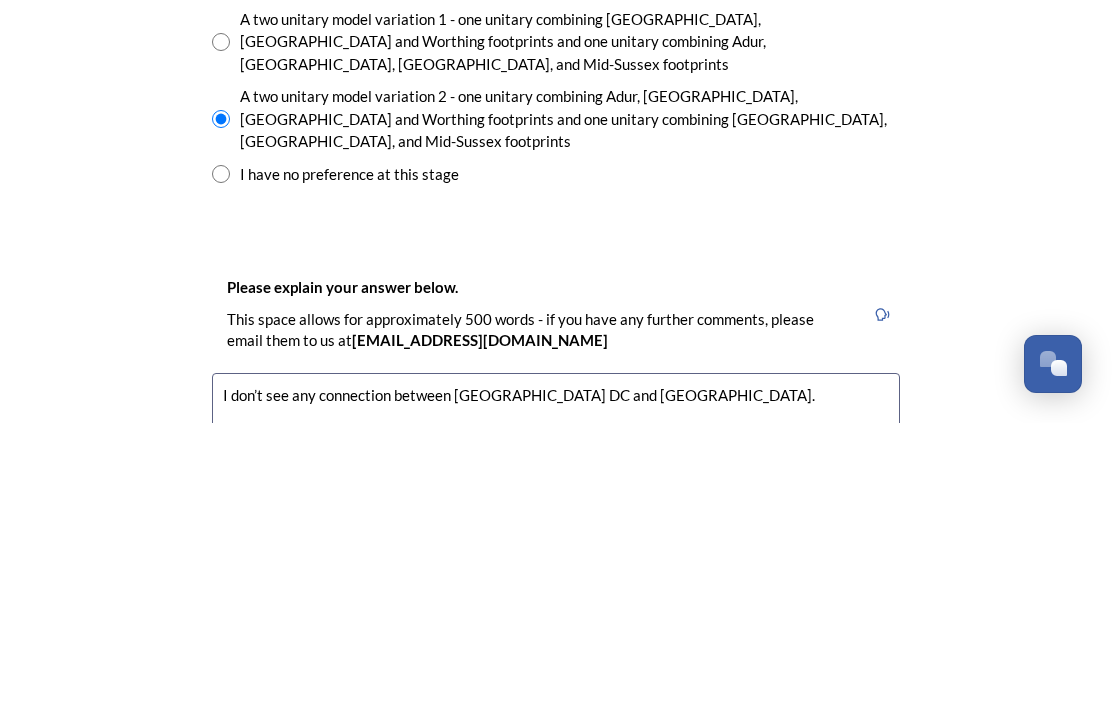 click on "I don’t see any connection between [GEOGRAPHIC_DATA] DC and [GEOGRAPHIC_DATA]." at bounding box center (556, 768) 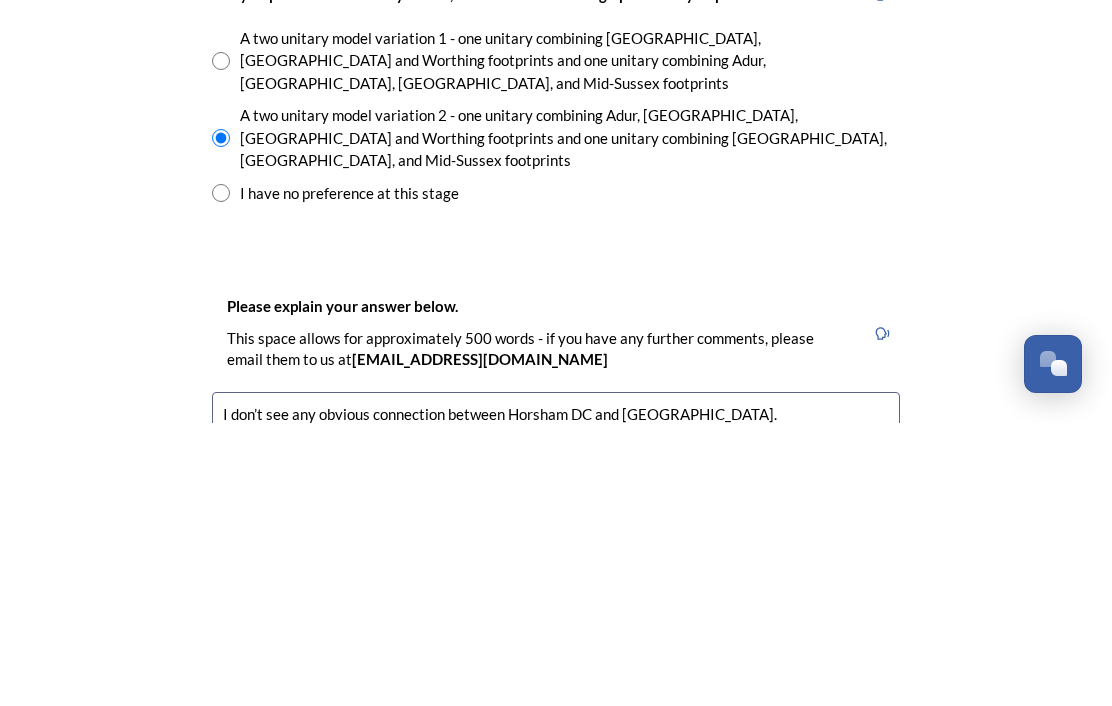 scroll, scrollTop: 2777, scrollLeft: 0, axis: vertical 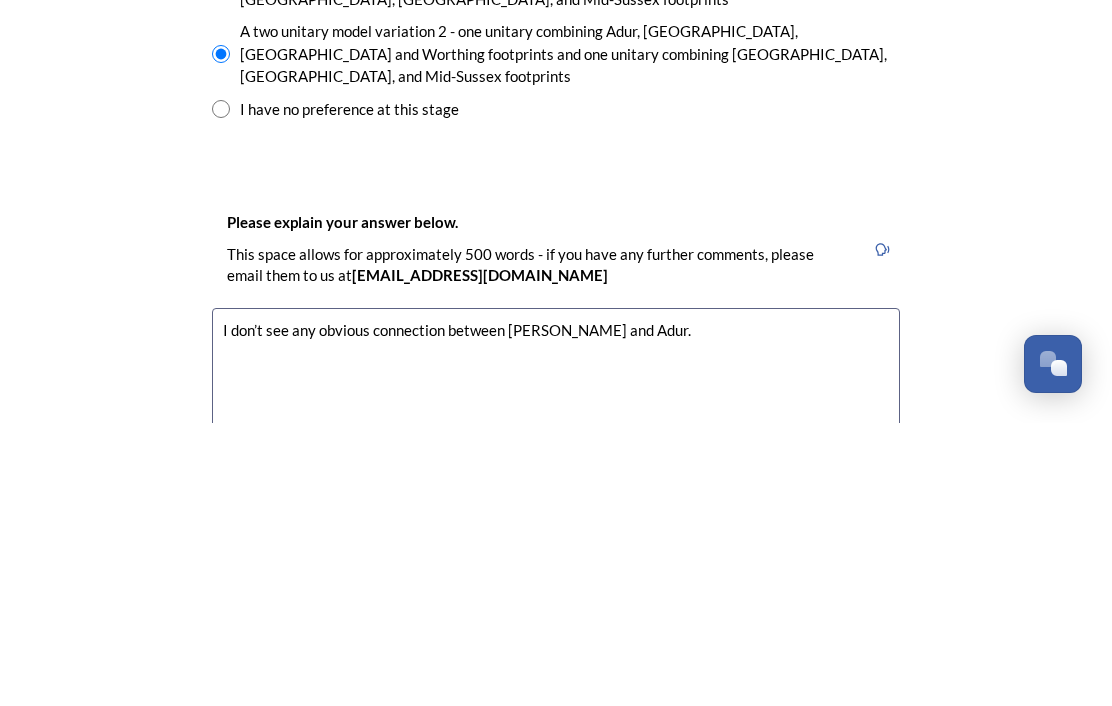 click on "I don’t see any obvious connection between [PERSON_NAME] and Adur." at bounding box center [556, 703] 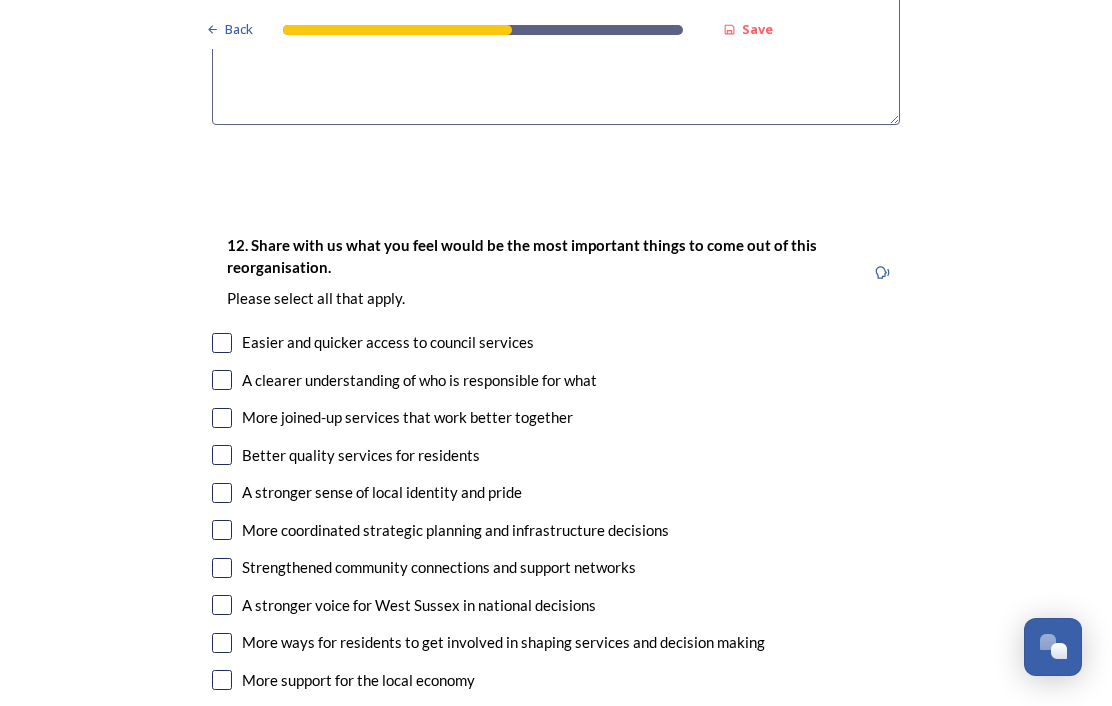 scroll, scrollTop: 3552, scrollLeft: 0, axis: vertical 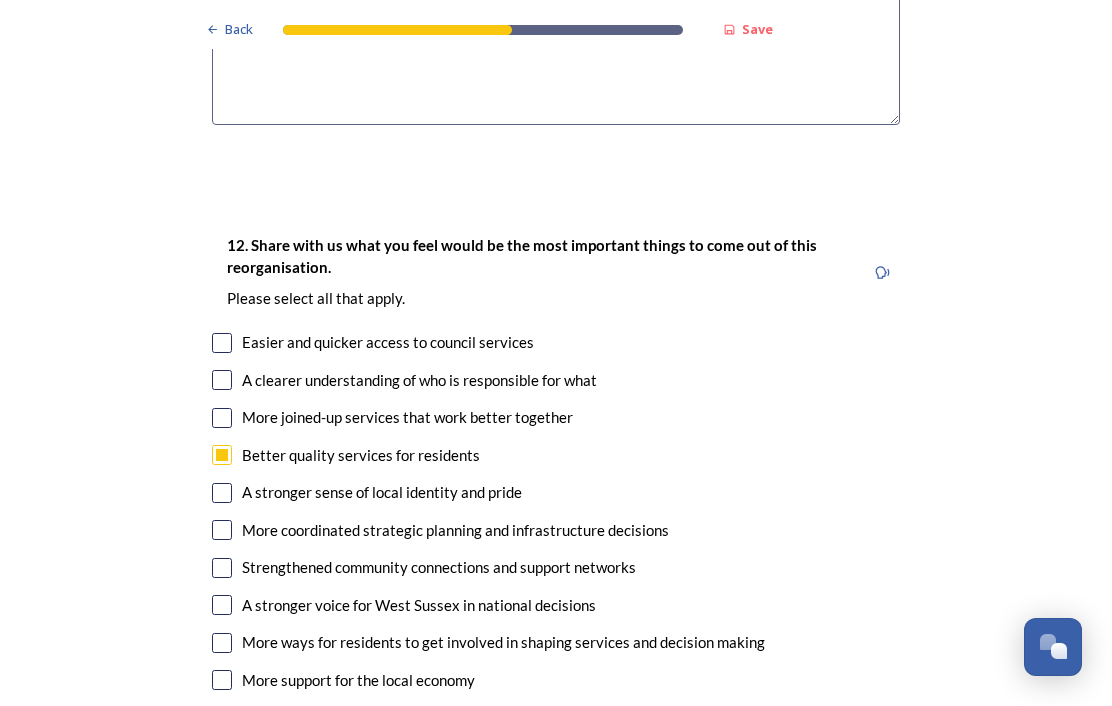 checkbox on "true" 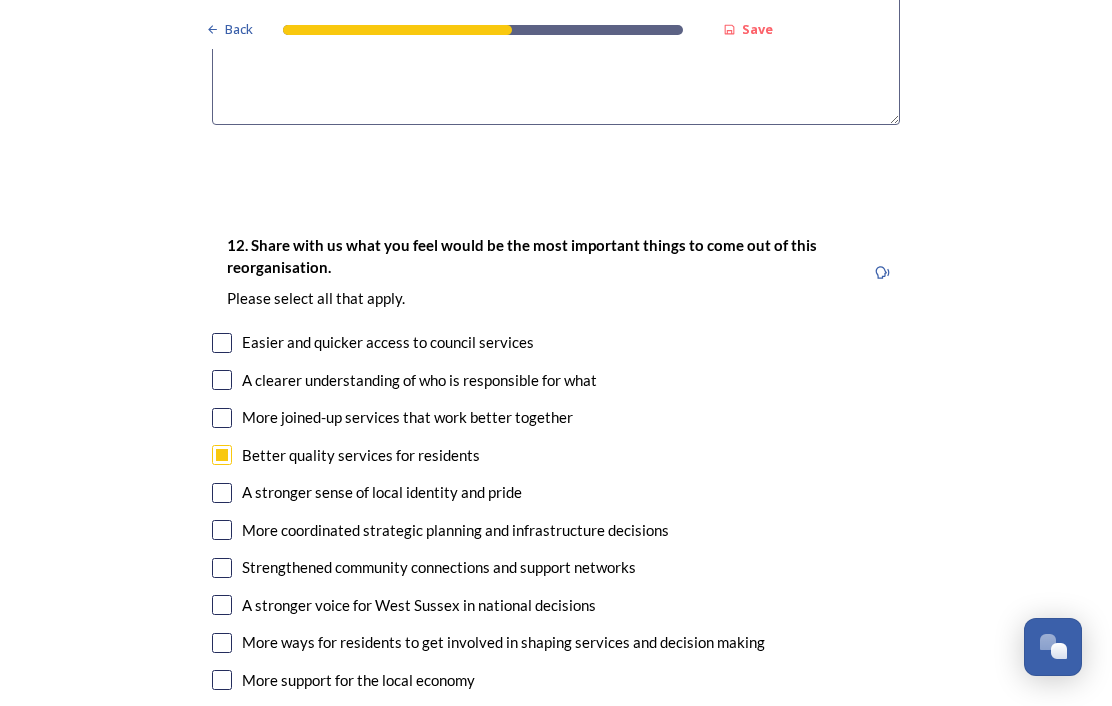 click on "More coordinated strategic planning and infrastructure decisions" at bounding box center (455, 530) 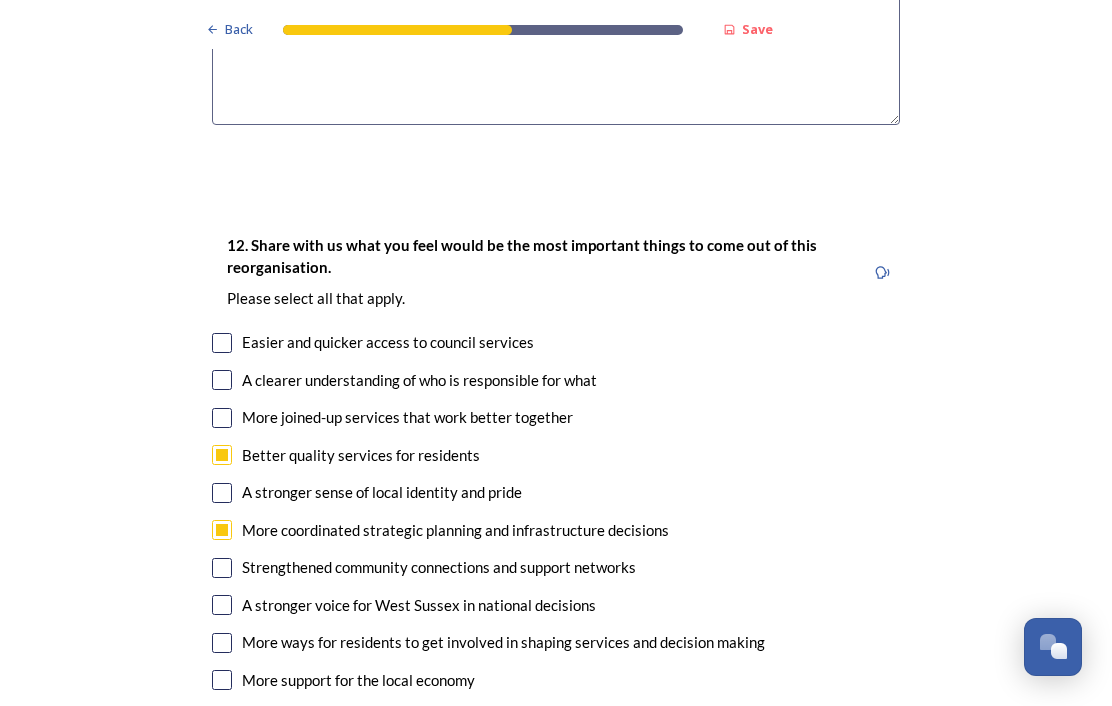 checkbox on "true" 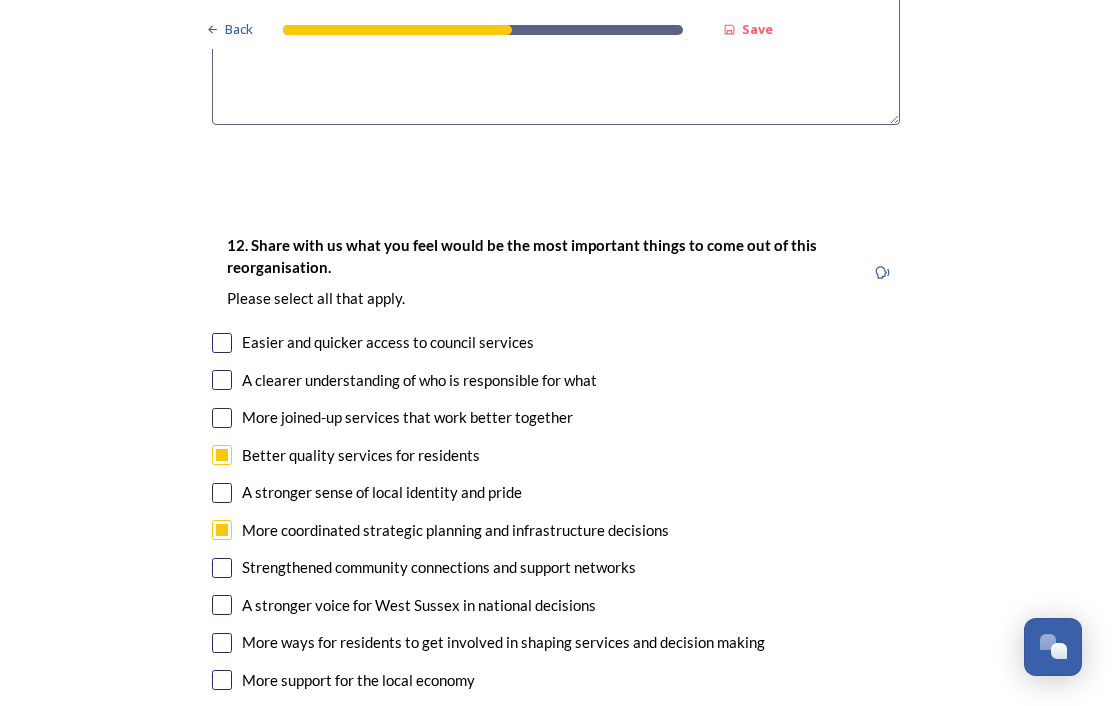 click on "Strengthened community connections and support networks" at bounding box center (439, 567) 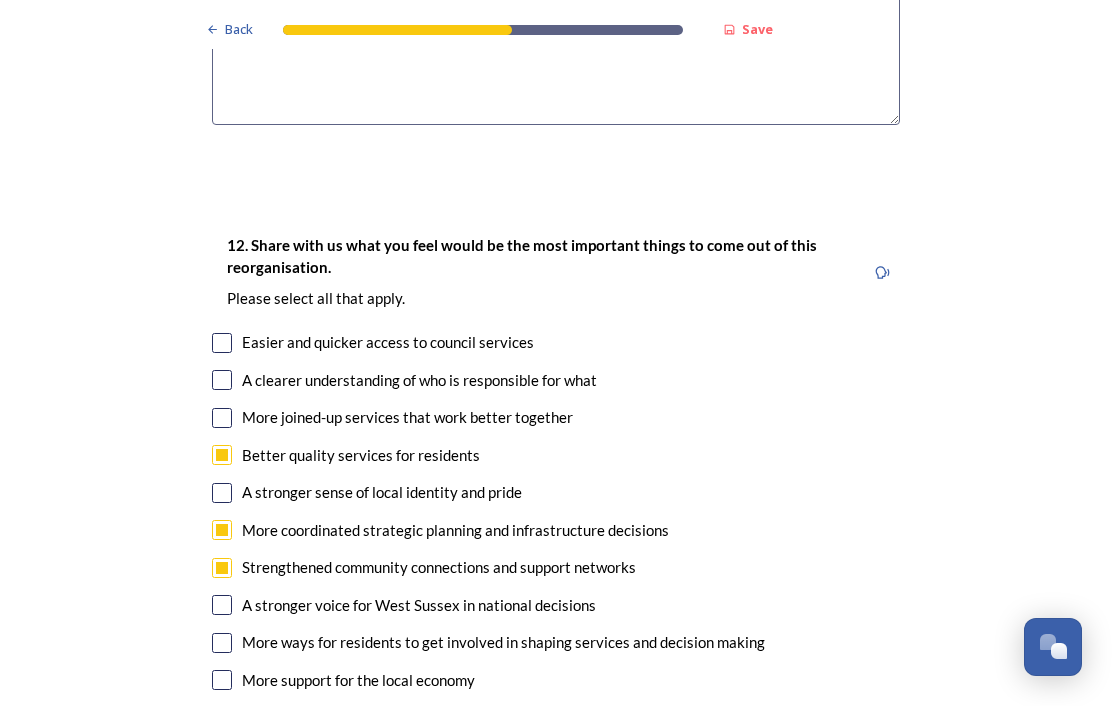 checkbox on "true" 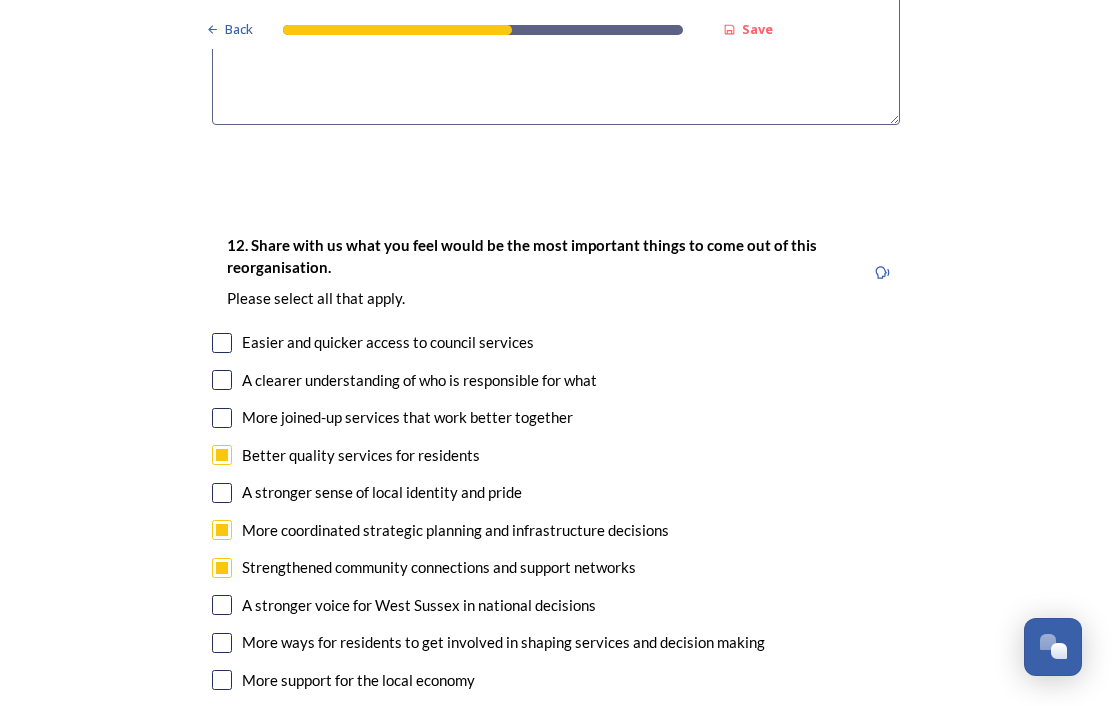 click on "More ways for residents to get involved in shaping services and decision making" at bounding box center [503, 642] 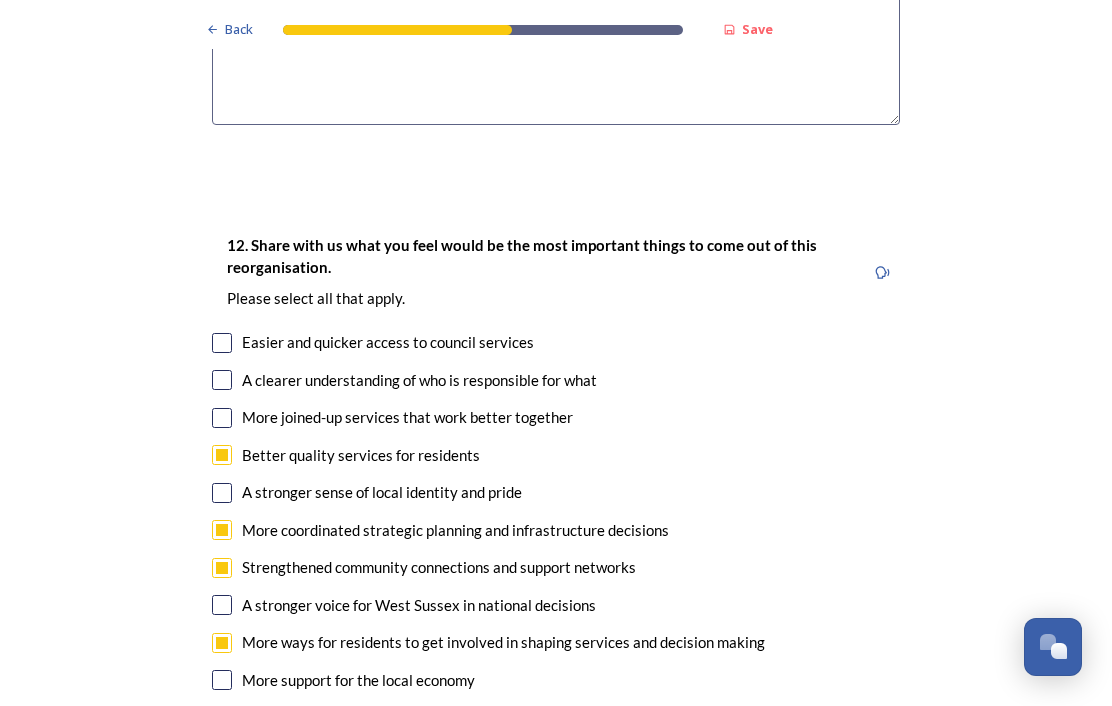 checkbox on "true" 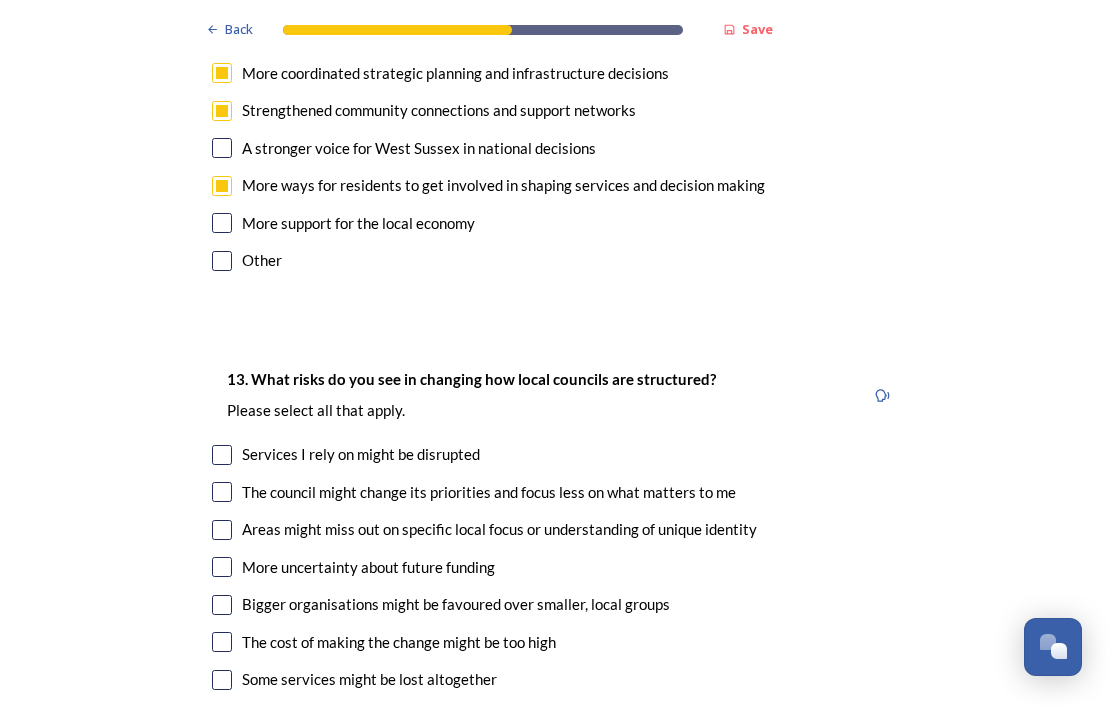 scroll, scrollTop: 4012, scrollLeft: 0, axis: vertical 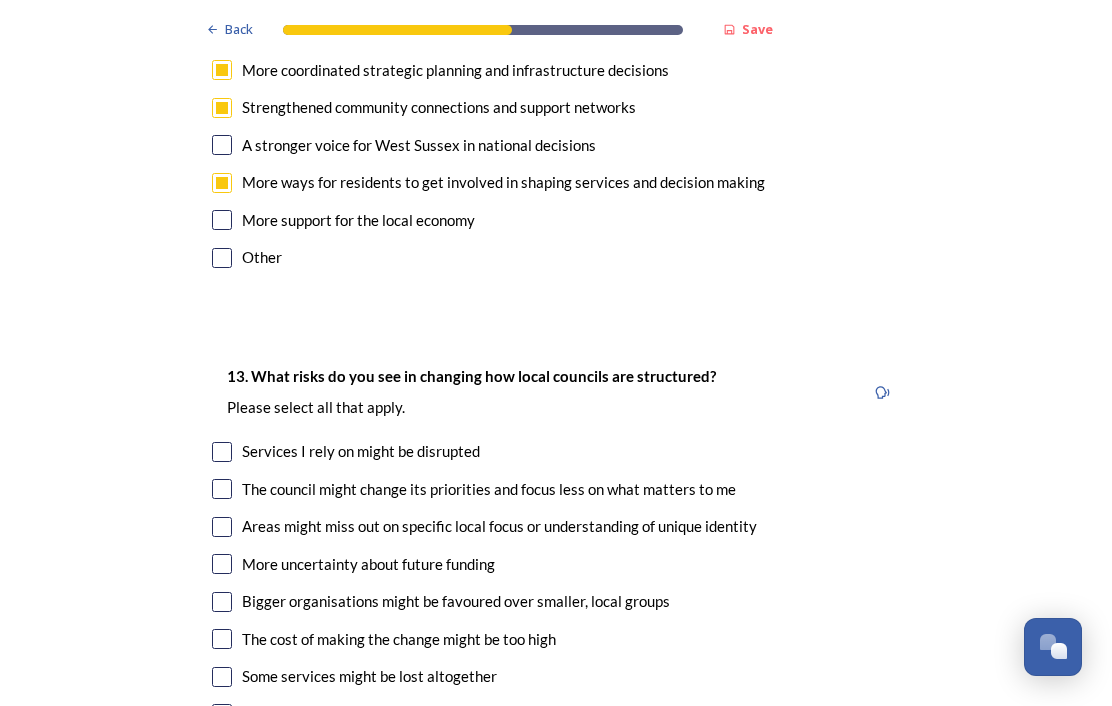 click on "Services I rely on might be disrupted" at bounding box center (361, 451) 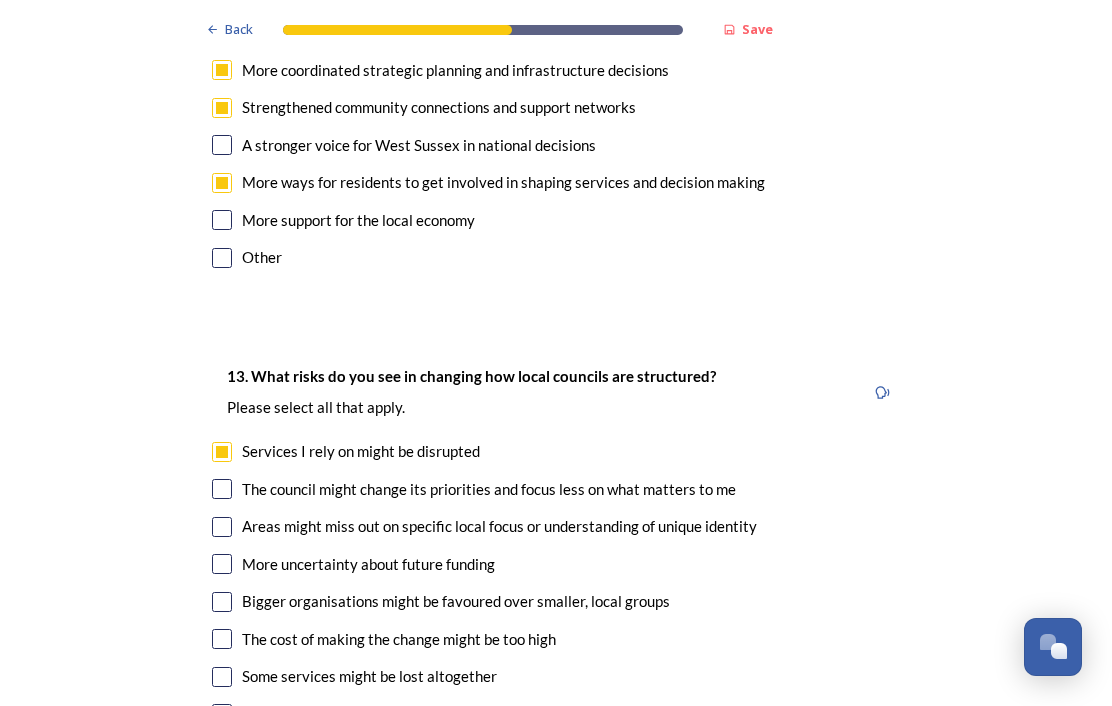 checkbox on "true" 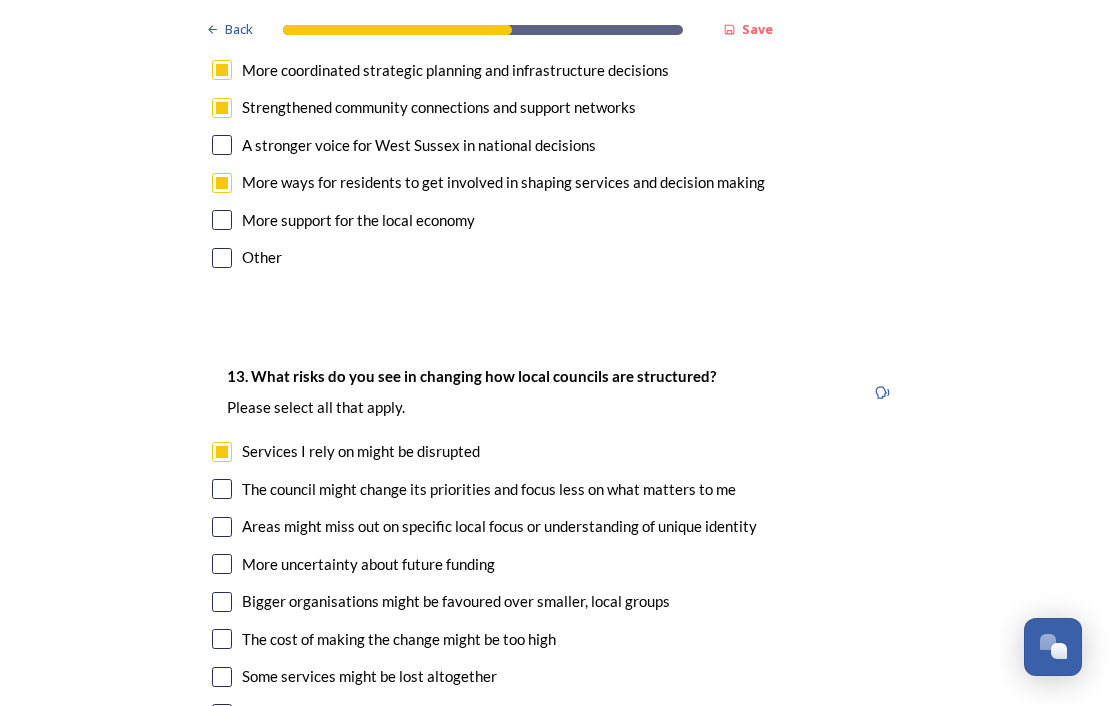 click on "The council might change its priorities and focus less on what matters to me" at bounding box center (489, 489) 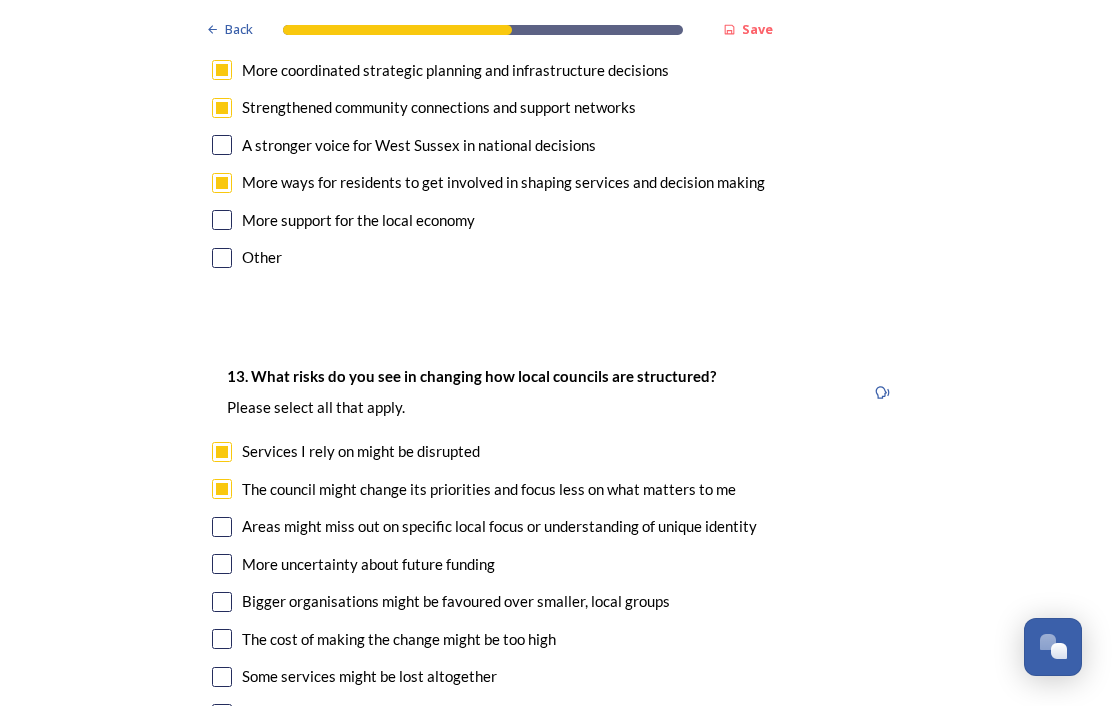 checkbox on "true" 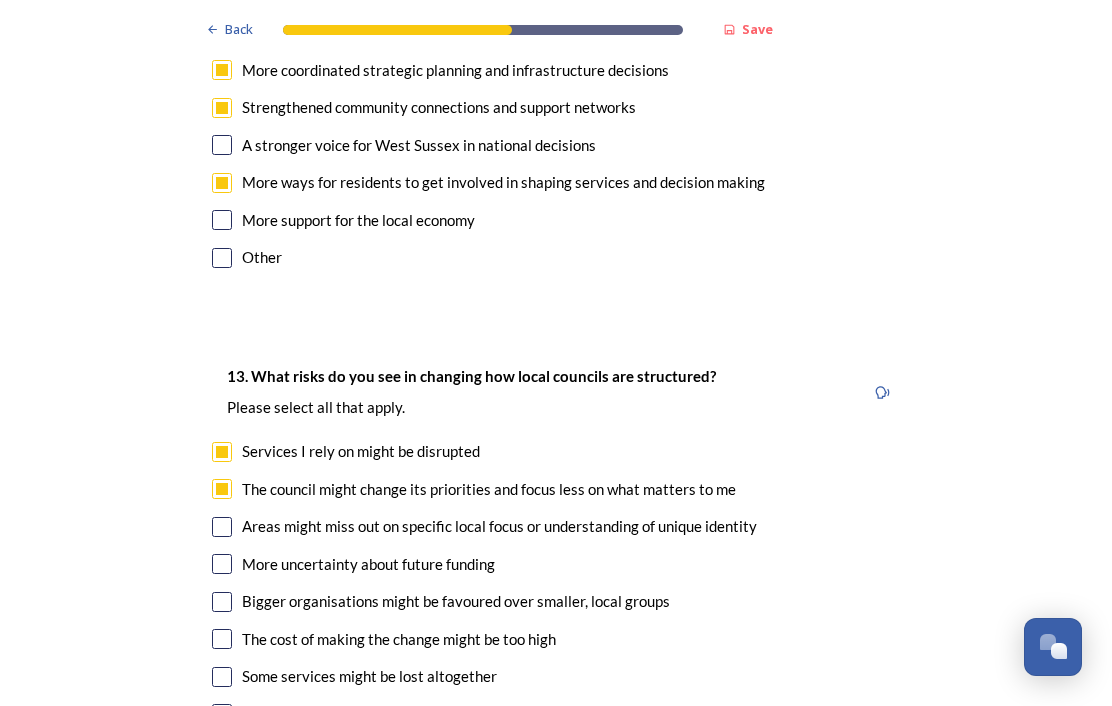 click on "More uncertainty about future funding" at bounding box center [368, 564] 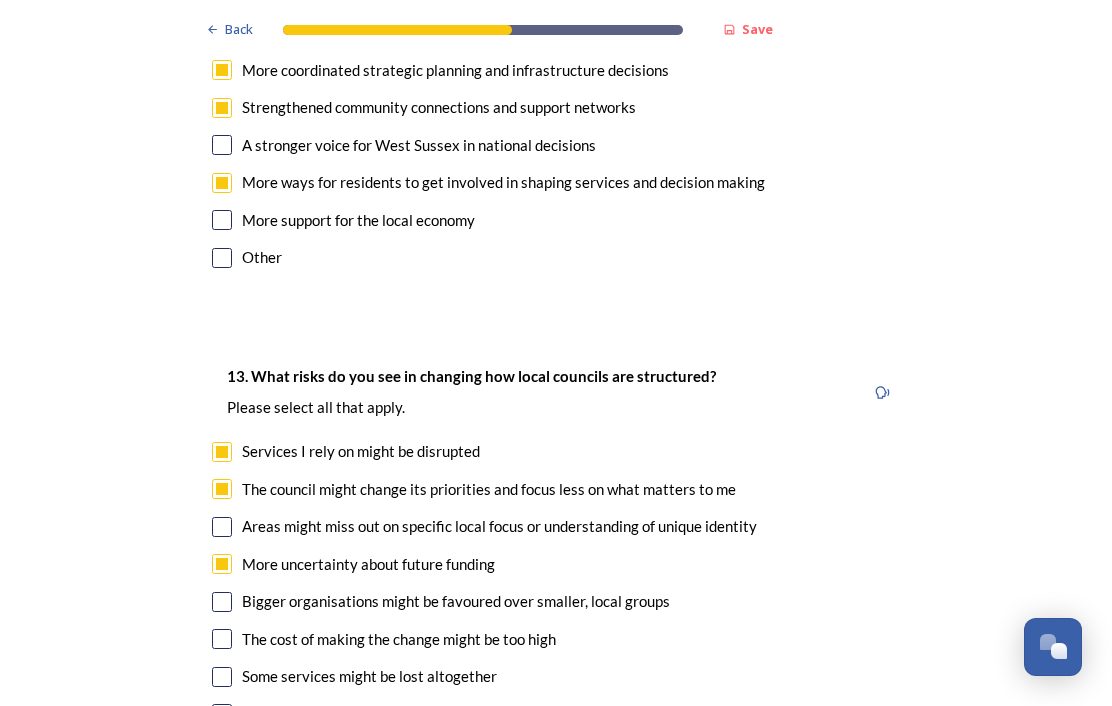 click on "More uncertainty about future funding" at bounding box center [368, 564] 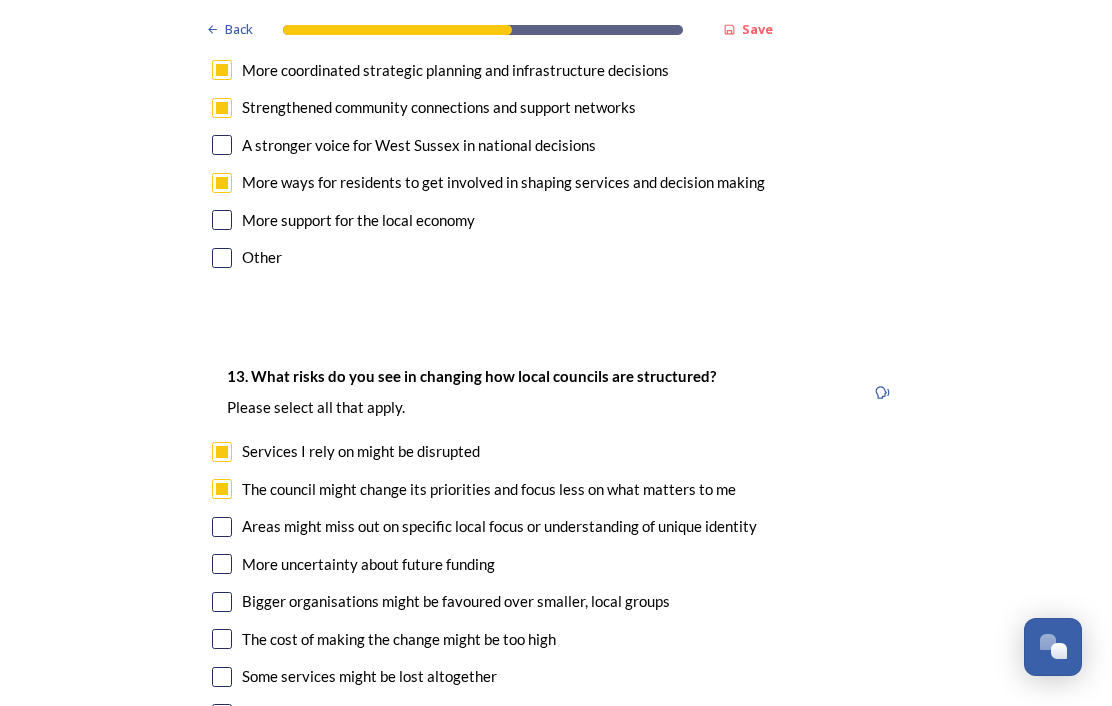 checkbox on "false" 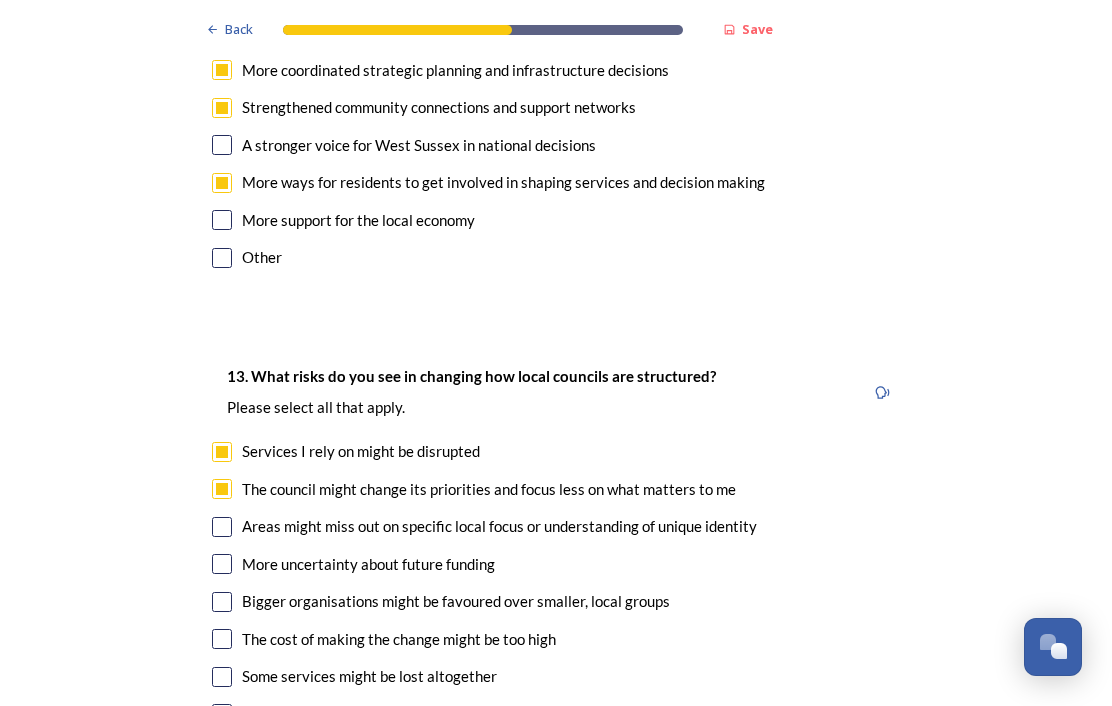 click on "Bigger organisations might be favoured over smaller, local groups" at bounding box center [456, 601] 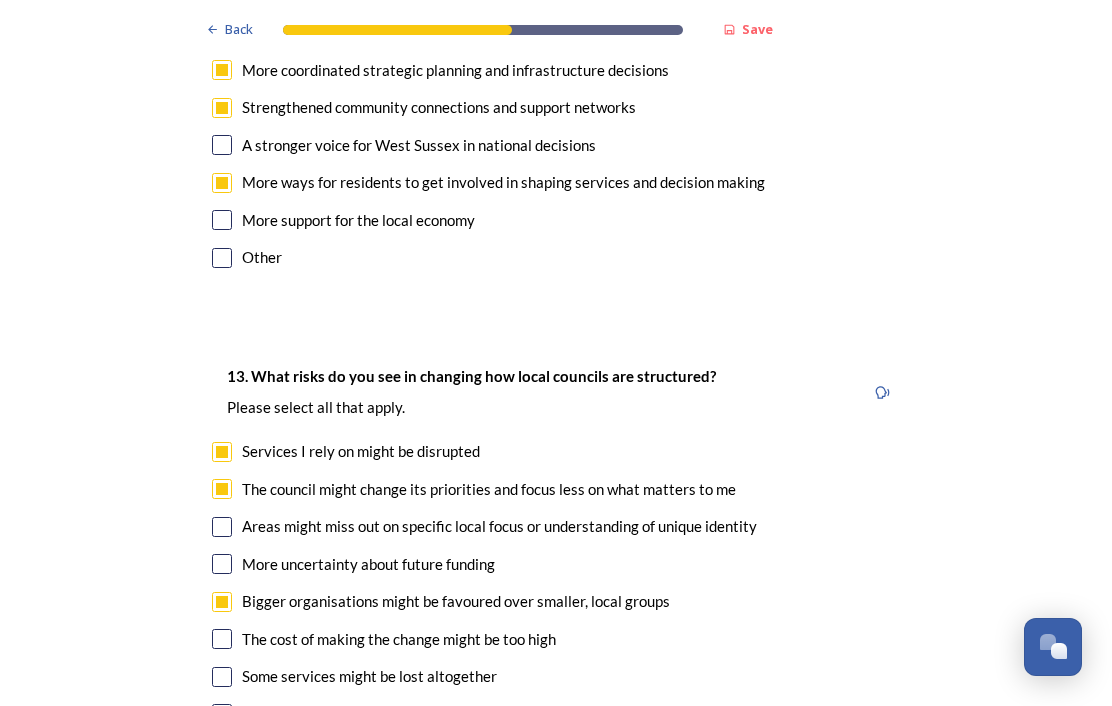 checkbox on "true" 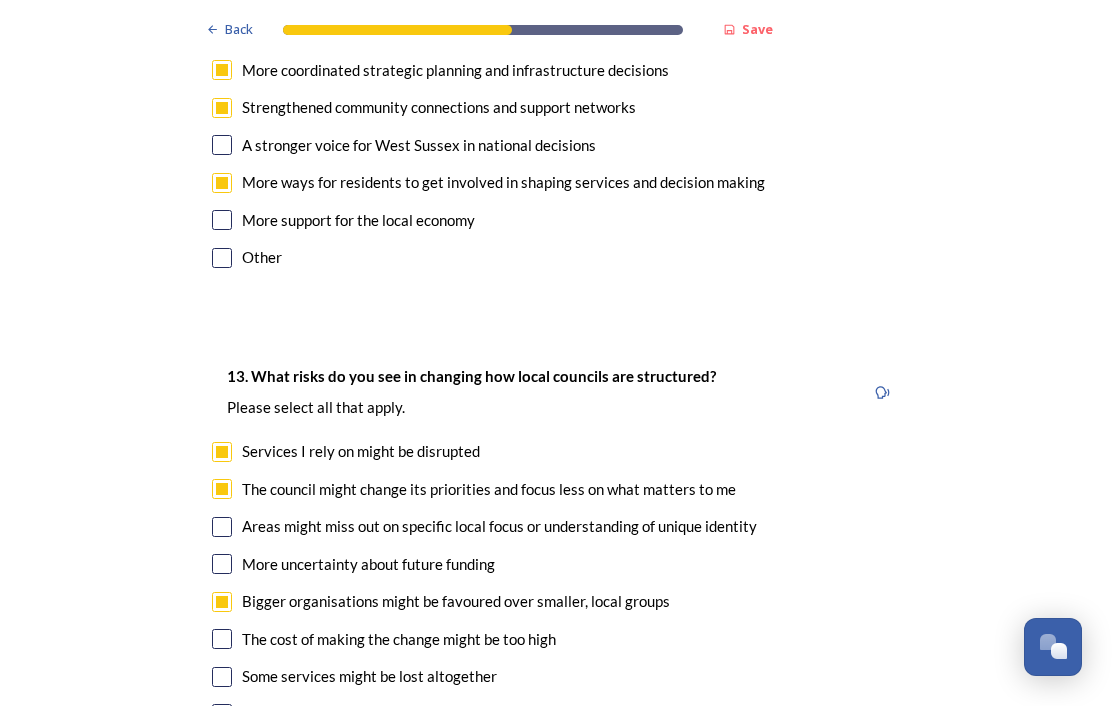 click on "The cost of making the change might be too high" at bounding box center (399, 639) 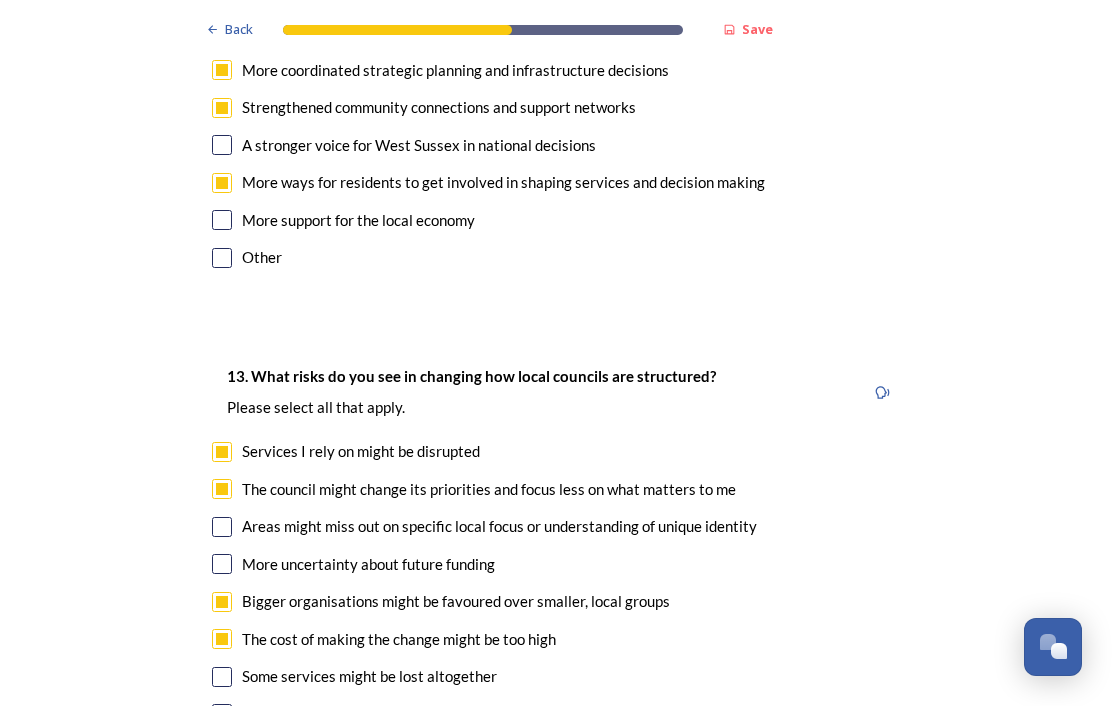 checkbox on "true" 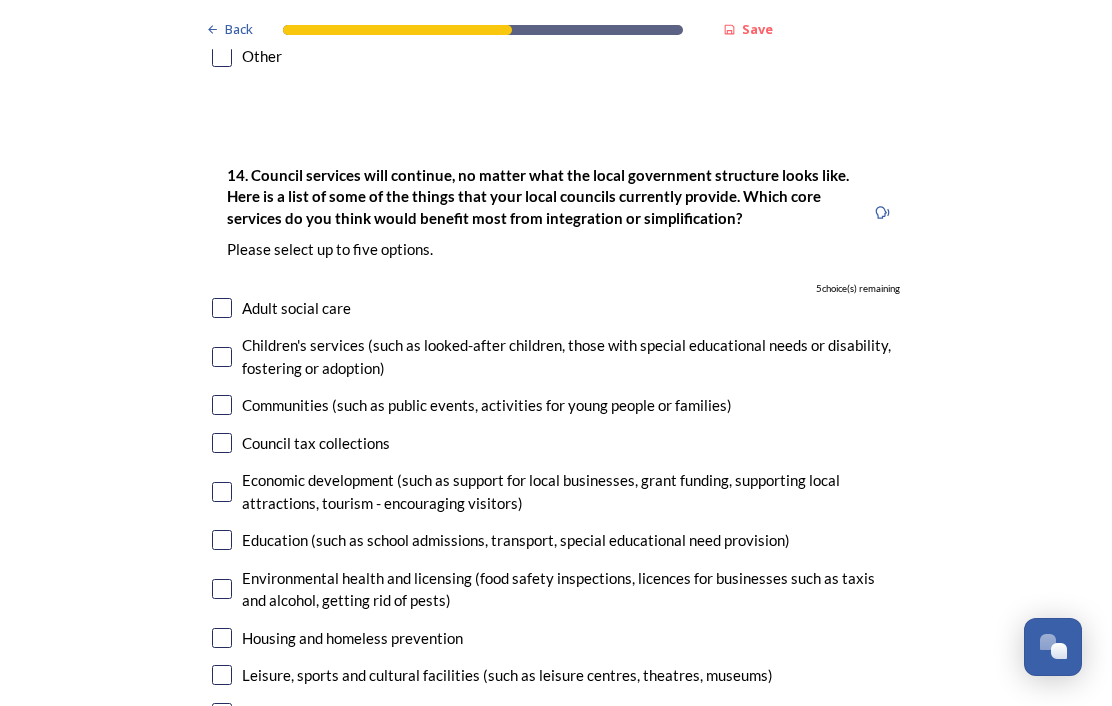 scroll, scrollTop: 4708, scrollLeft: 0, axis: vertical 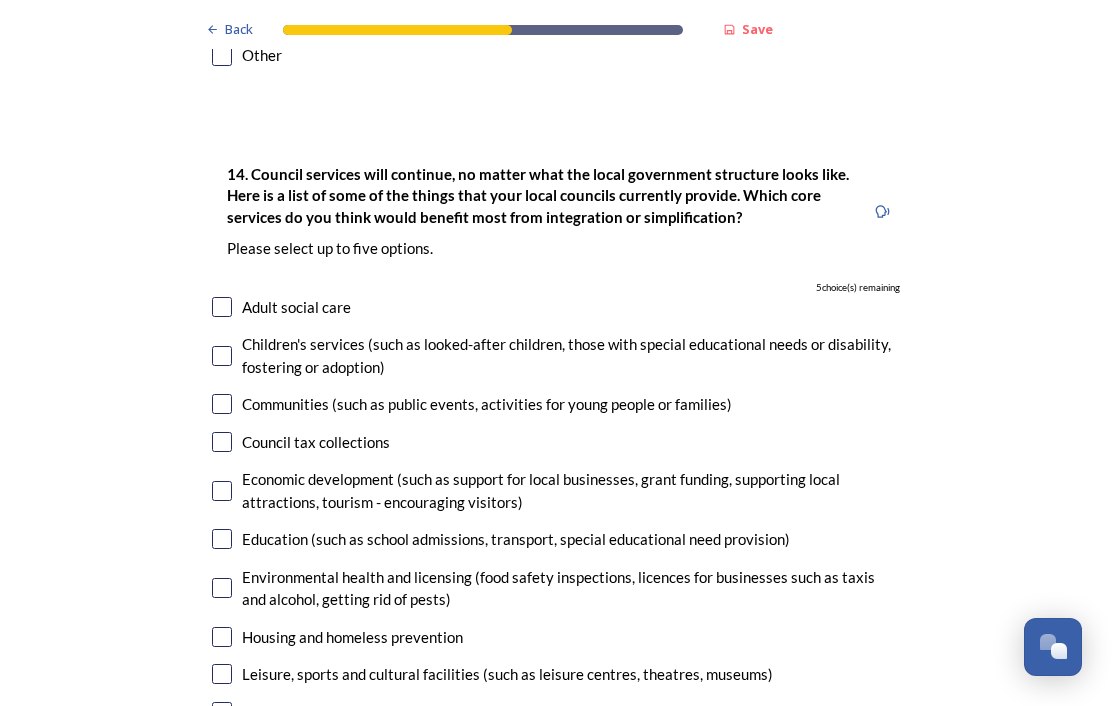 click on "Adult social care" at bounding box center [296, 307] 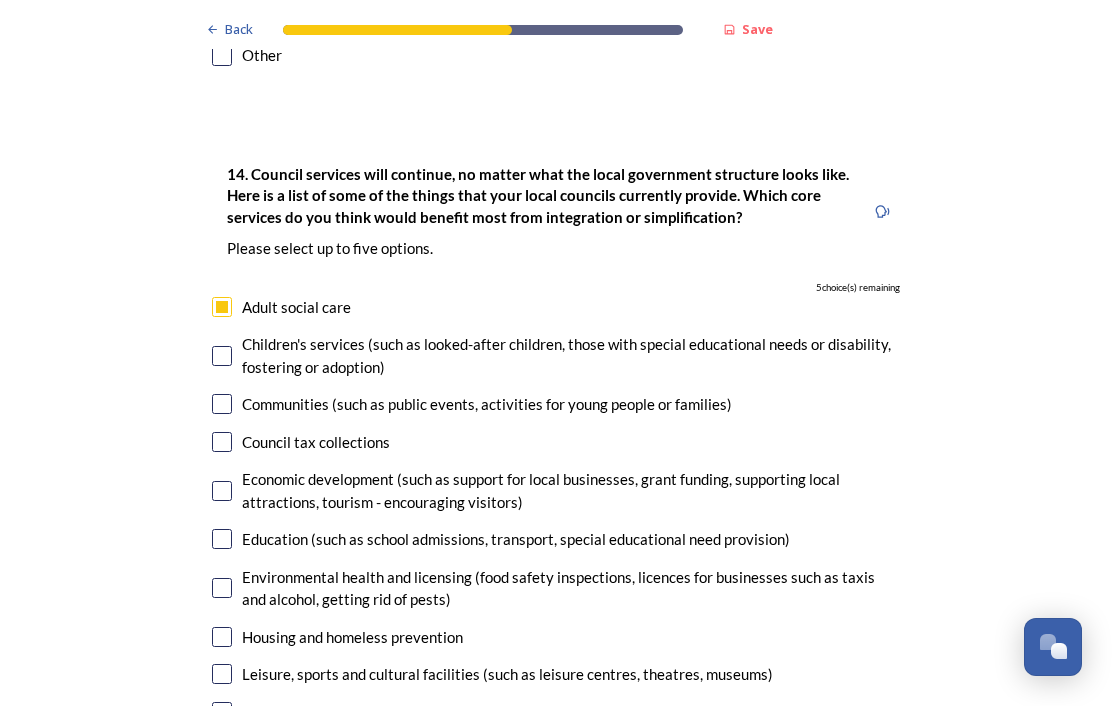 checkbox on "true" 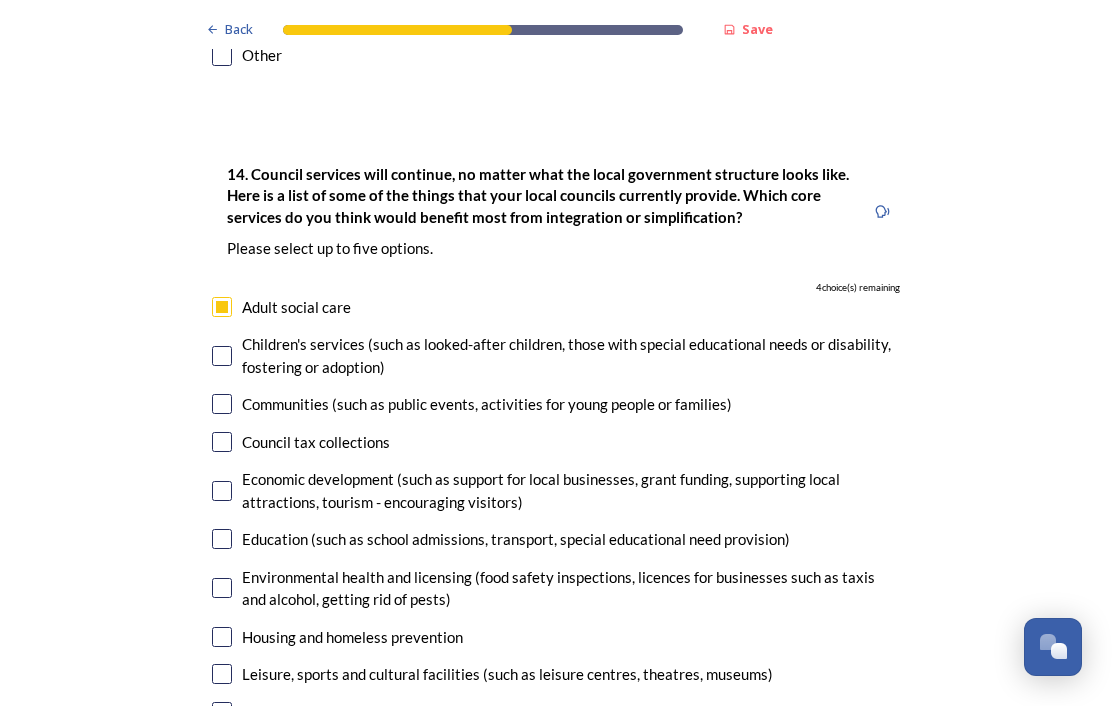 click at bounding box center (222, 491) 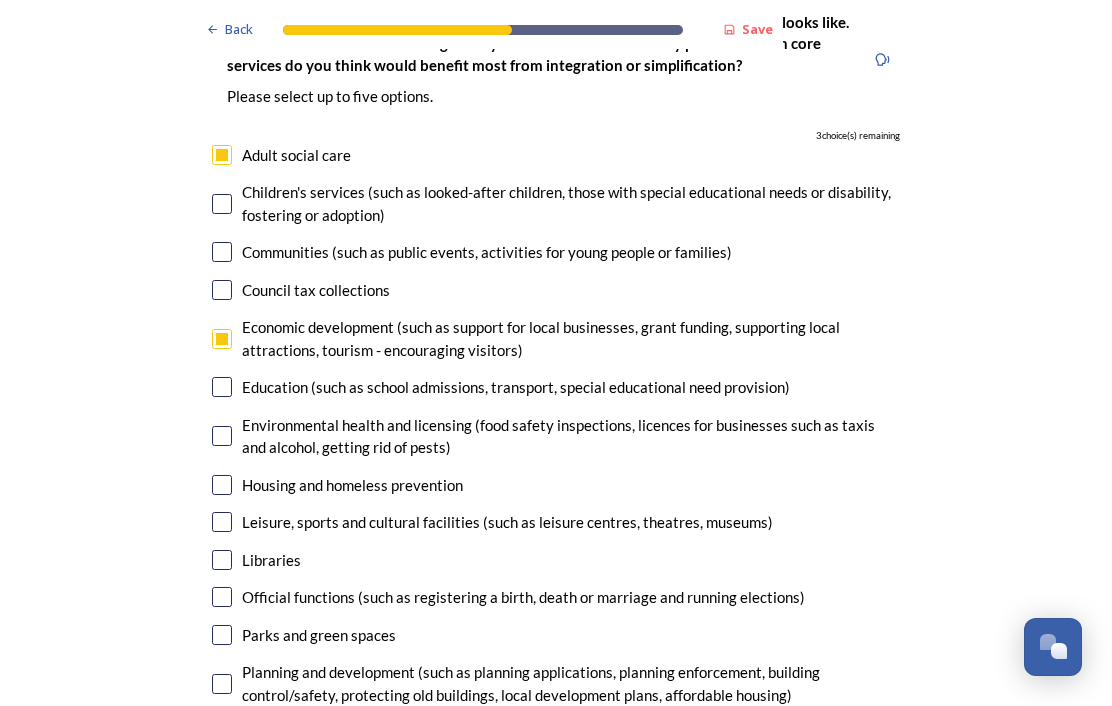scroll, scrollTop: 4866, scrollLeft: 0, axis: vertical 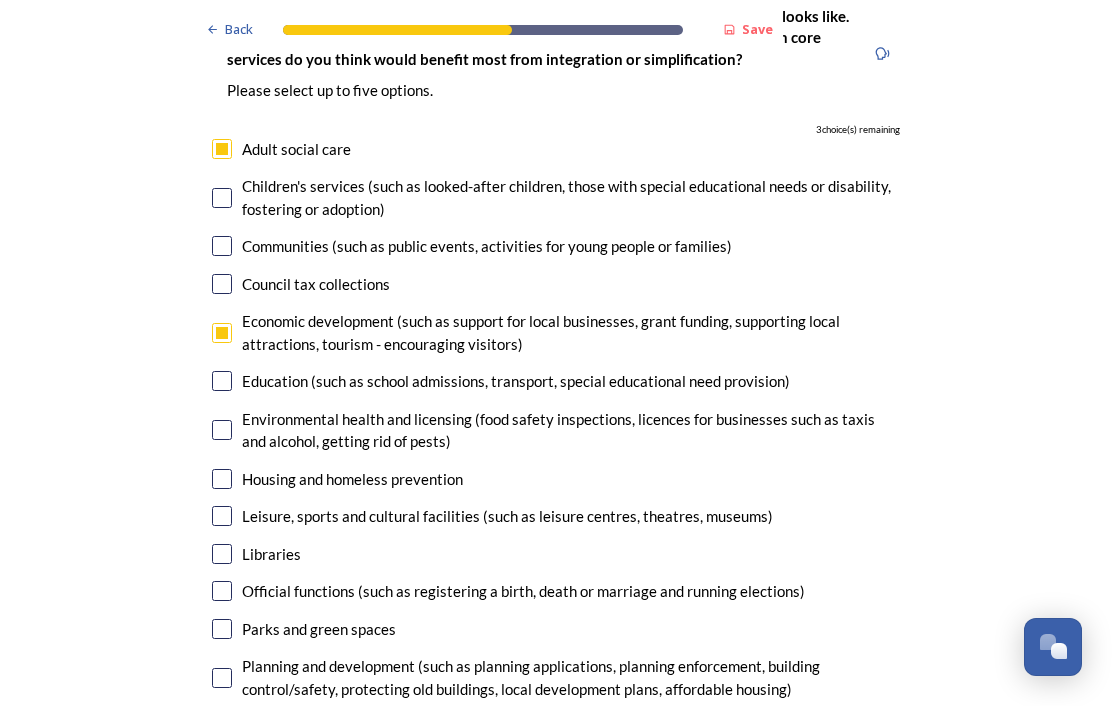 click at bounding box center [222, 678] 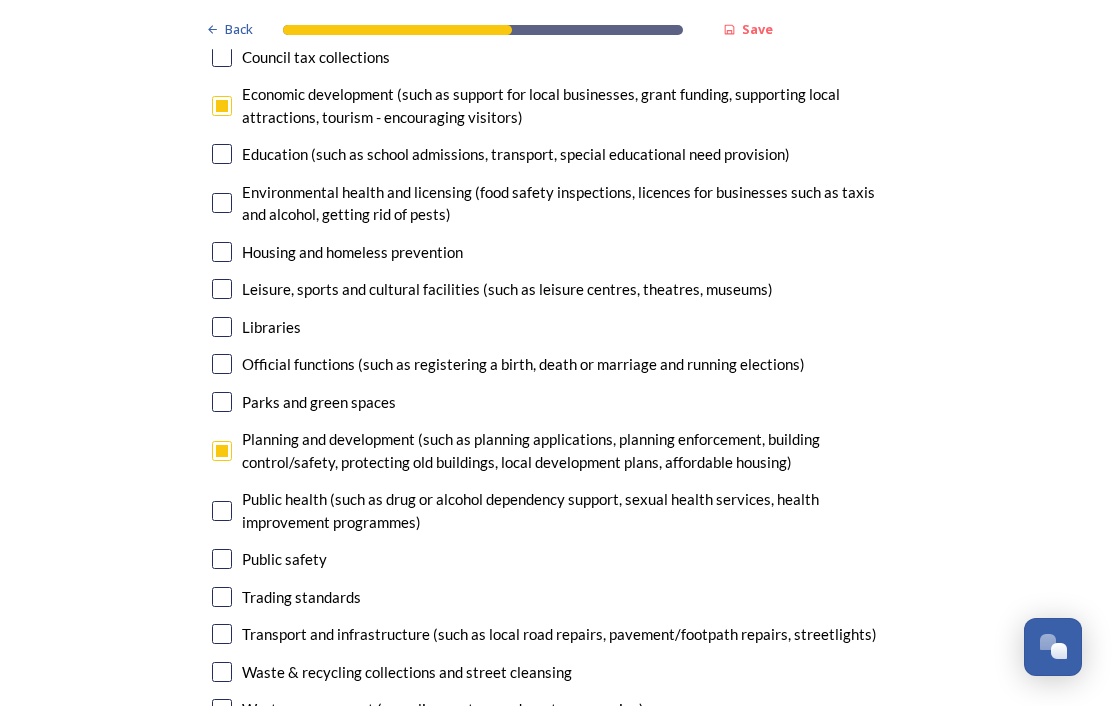 scroll, scrollTop: 5097, scrollLeft: 0, axis: vertical 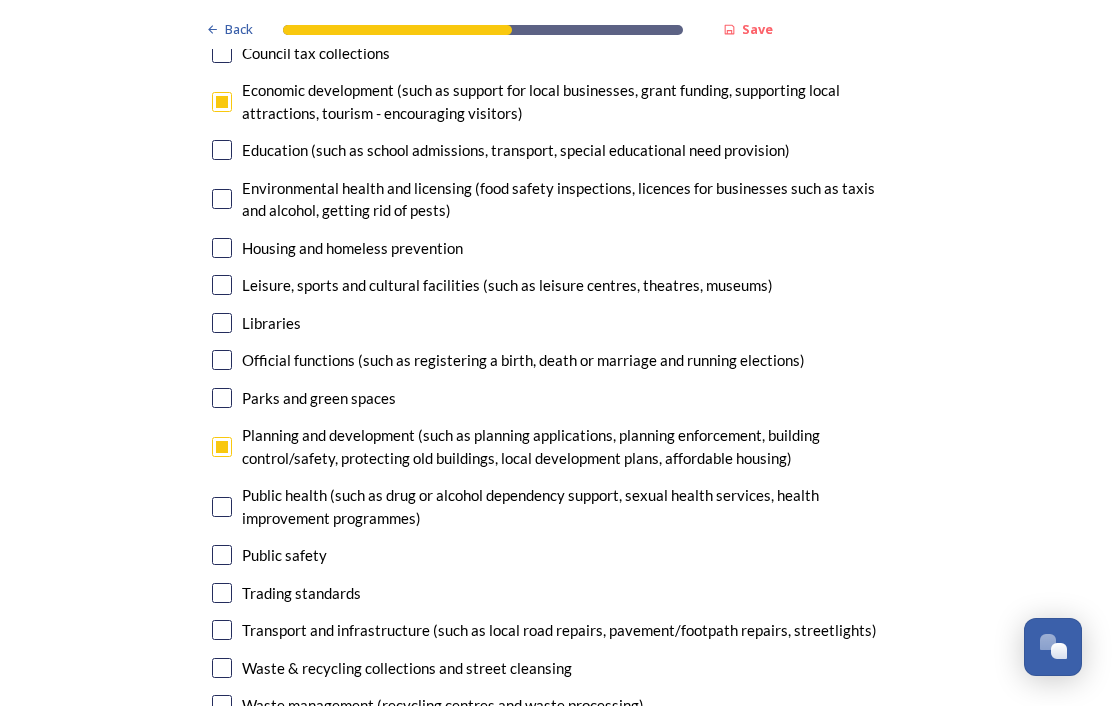 checkbox on "true" 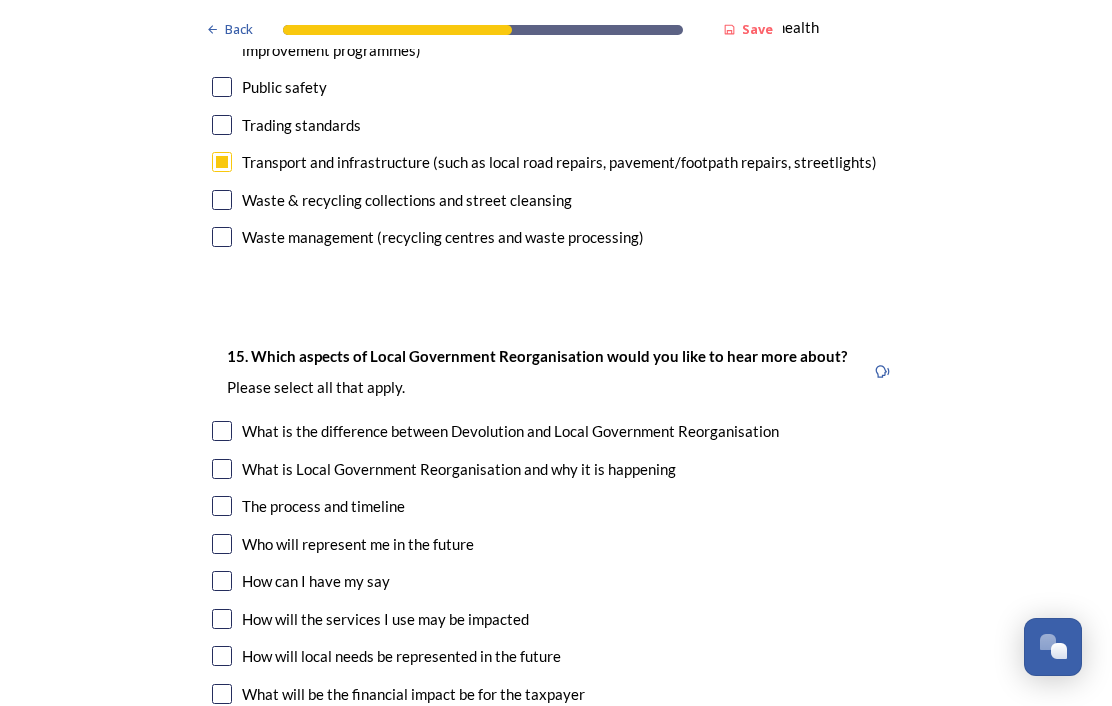 scroll, scrollTop: 5568, scrollLeft: 0, axis: vertical 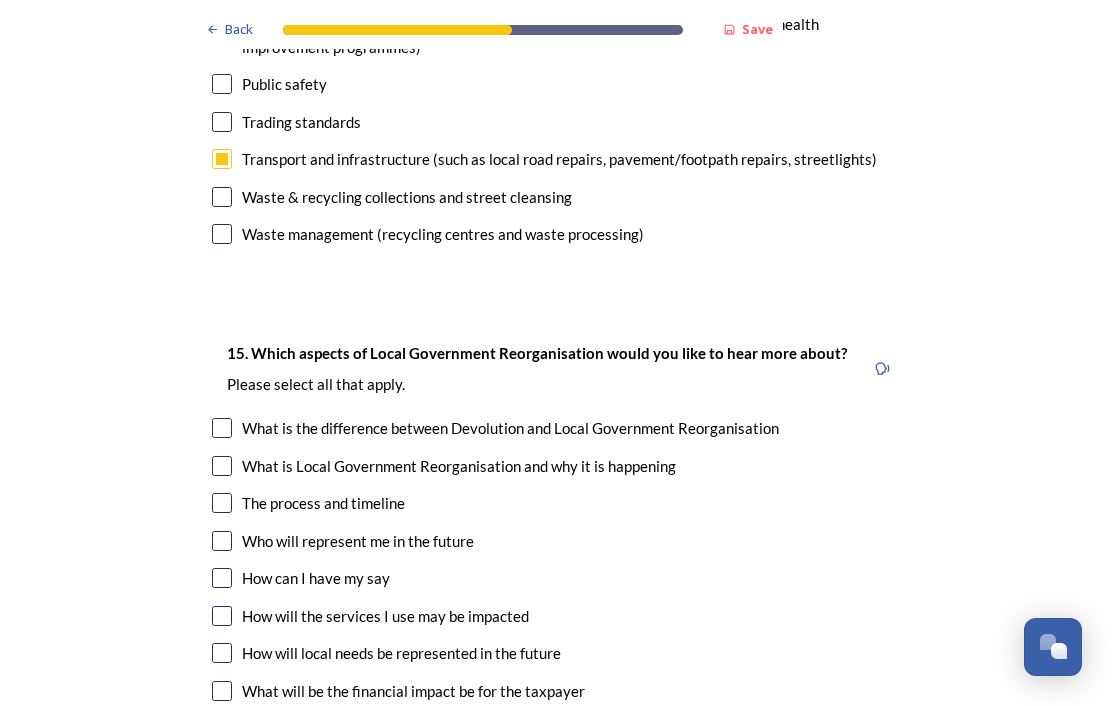 click on "What is the difference between Devolution and Local Government Reorganisation" at bounding box center [510, 428] 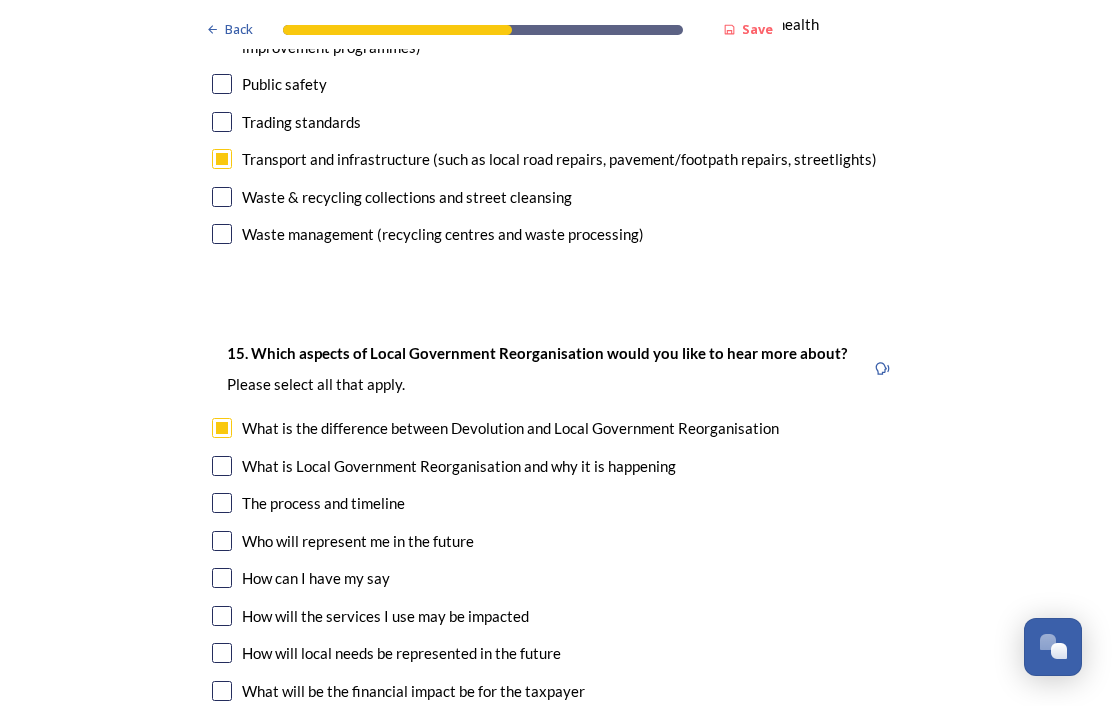 checkbox on "true" 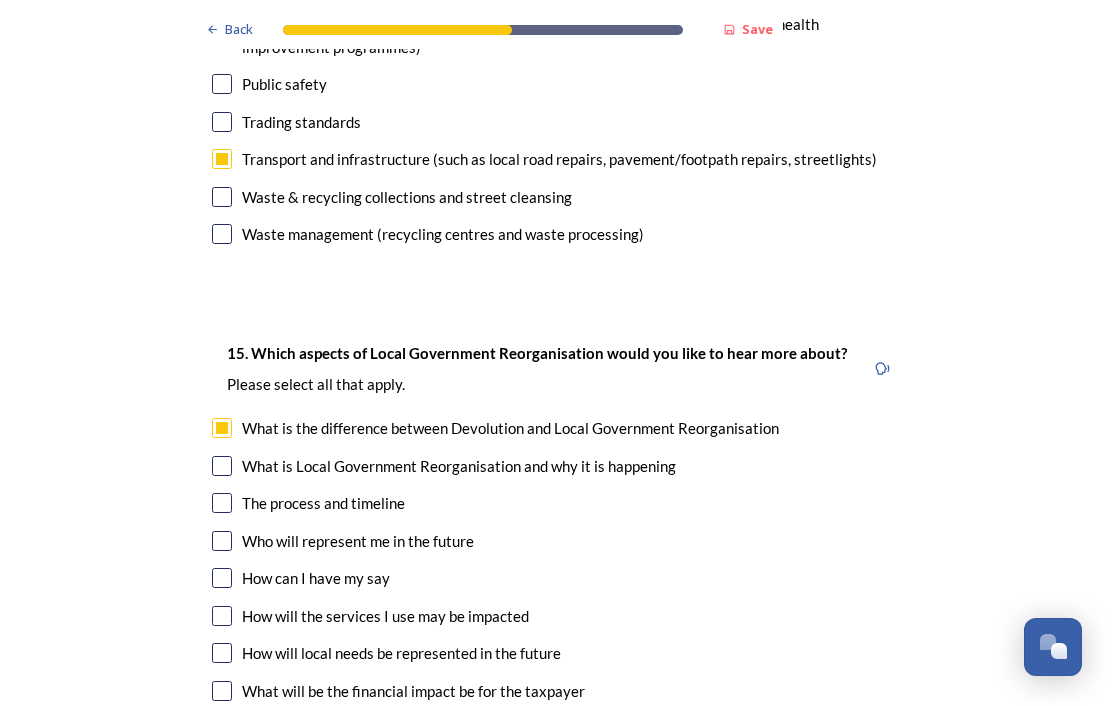 click on "How will the services I use may be impacted" at bounding box center (385, 616) 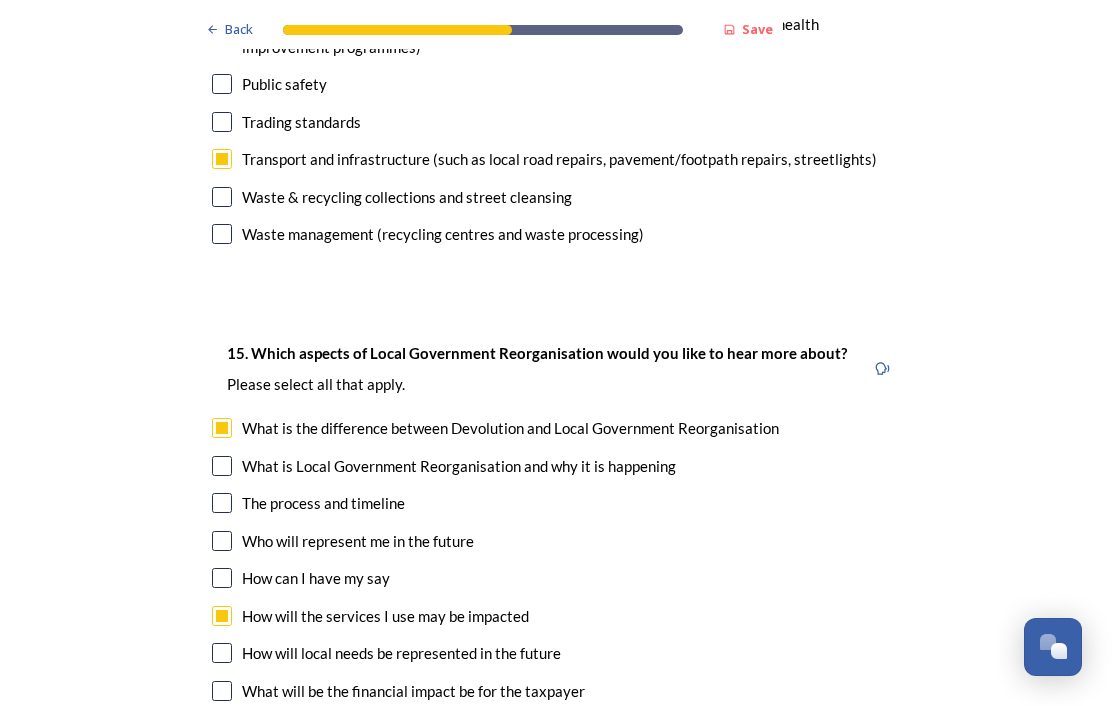 checkbox on "true" 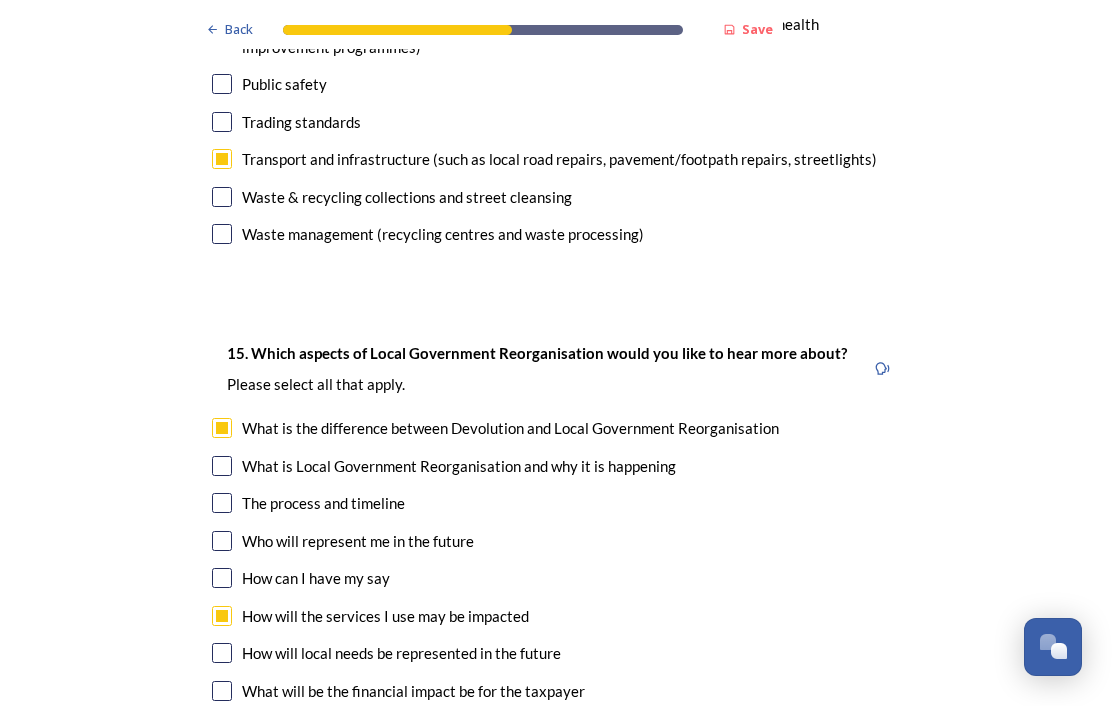 click on "What will be the financial impact be for the taxpayer" at bounding box center (413, 691) 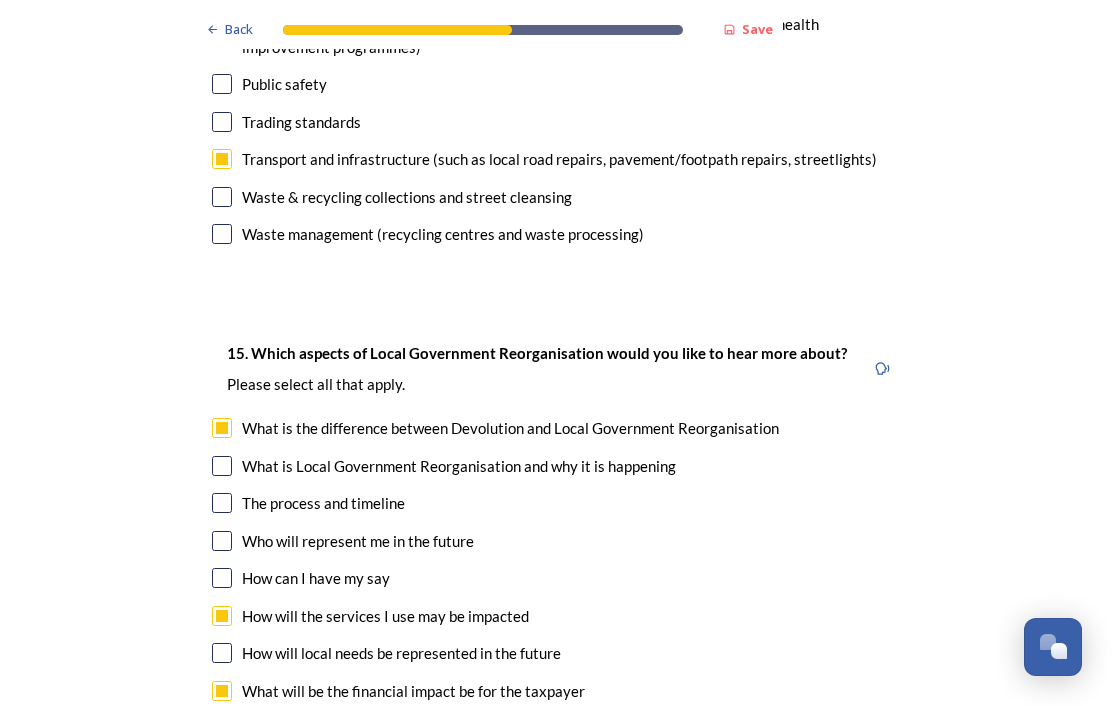 checkbox on "true" 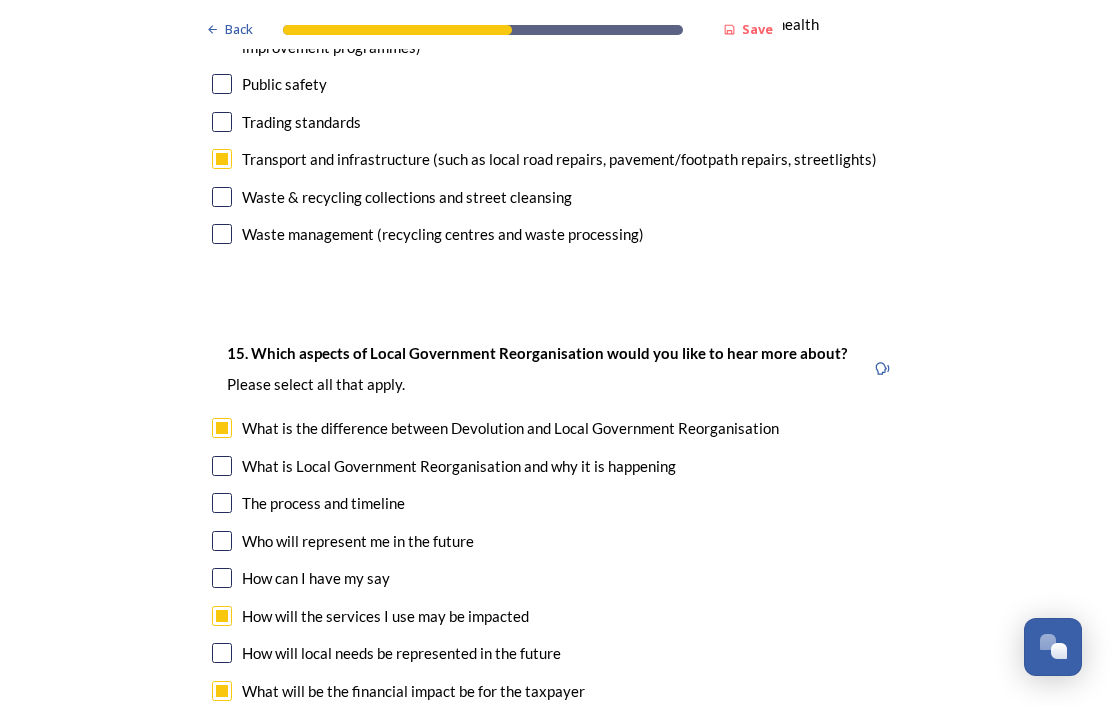 click on "How will this benefit me and my community" at bounding box center (383, 728) 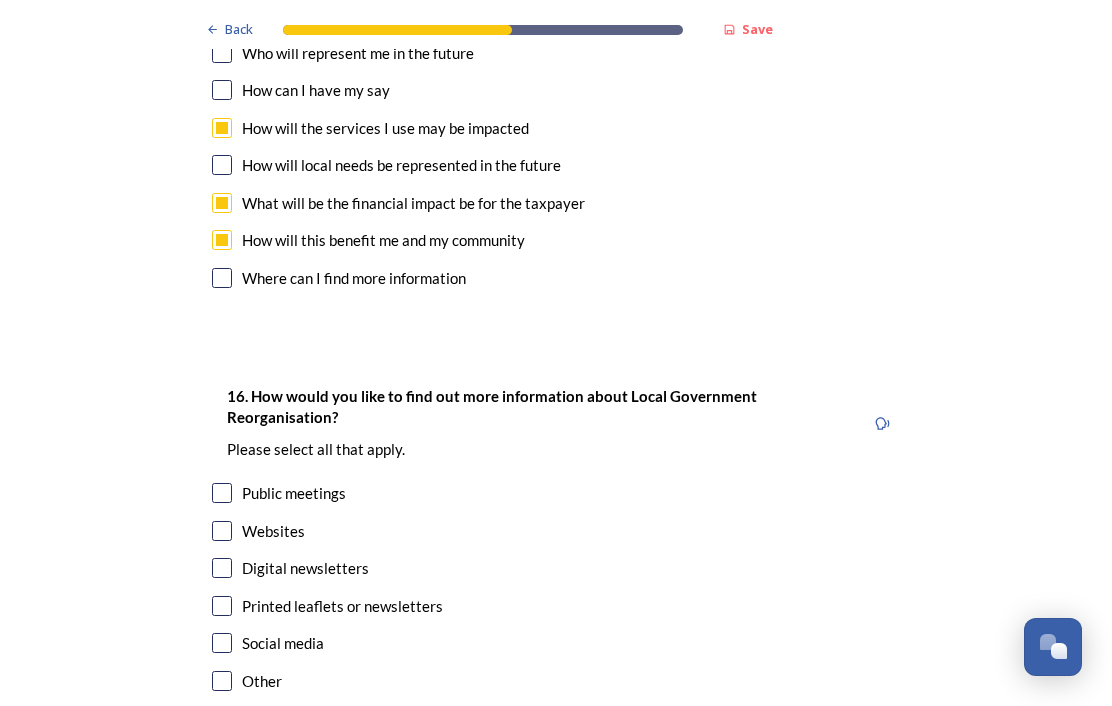 scroll, scrollTop: 6057, scrollLeft: 0, axis: vertical 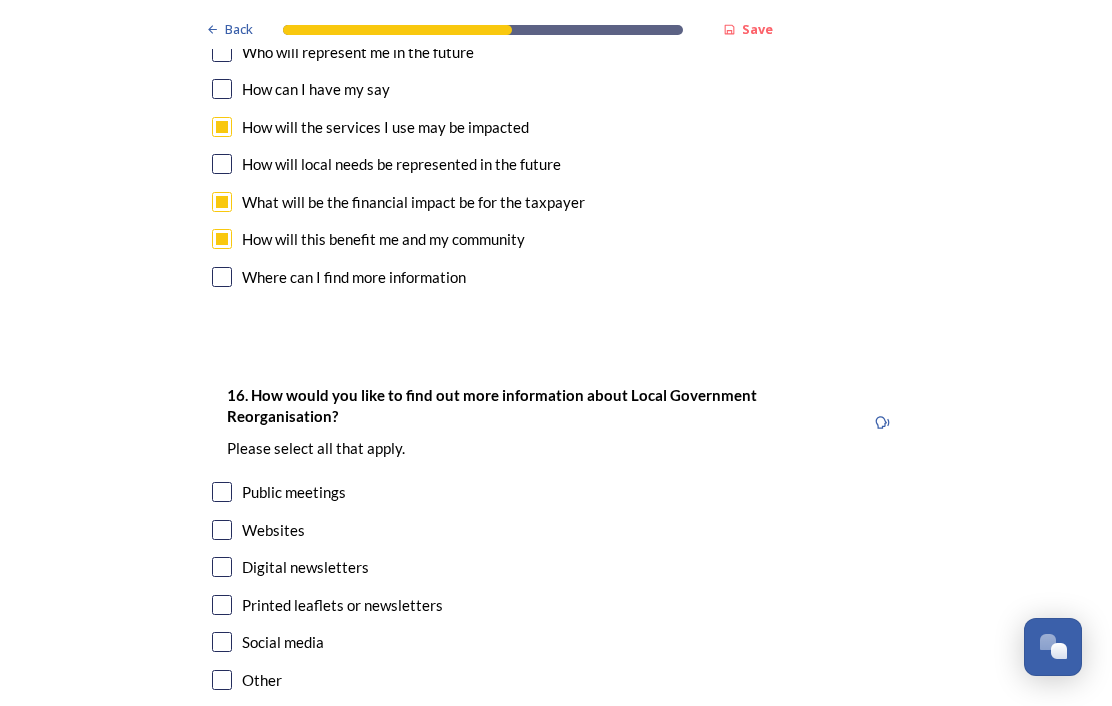 click on "Public meetings" at bounding box center (556, 492) 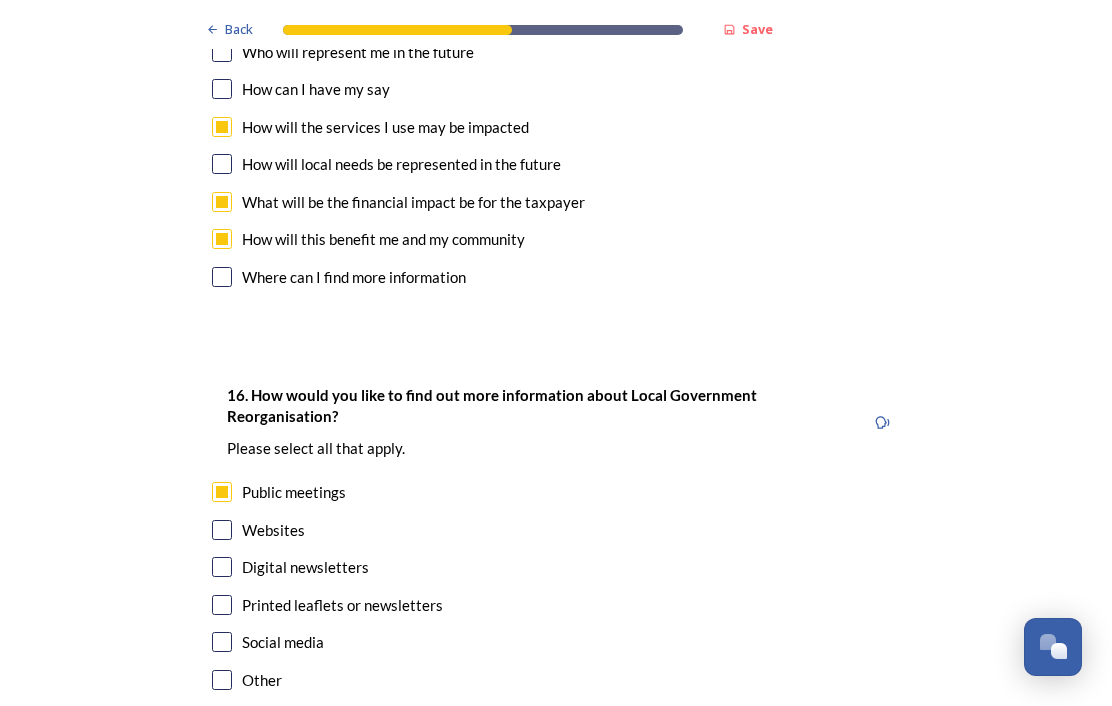 checkbox on "true" 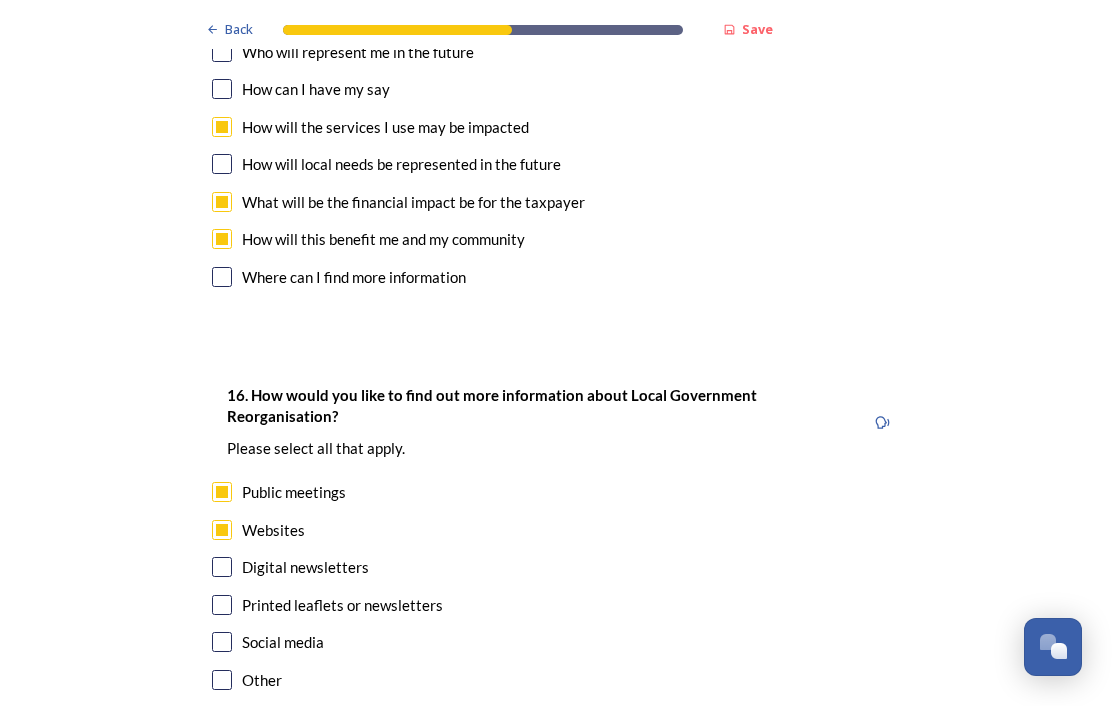 checkbox on "true" 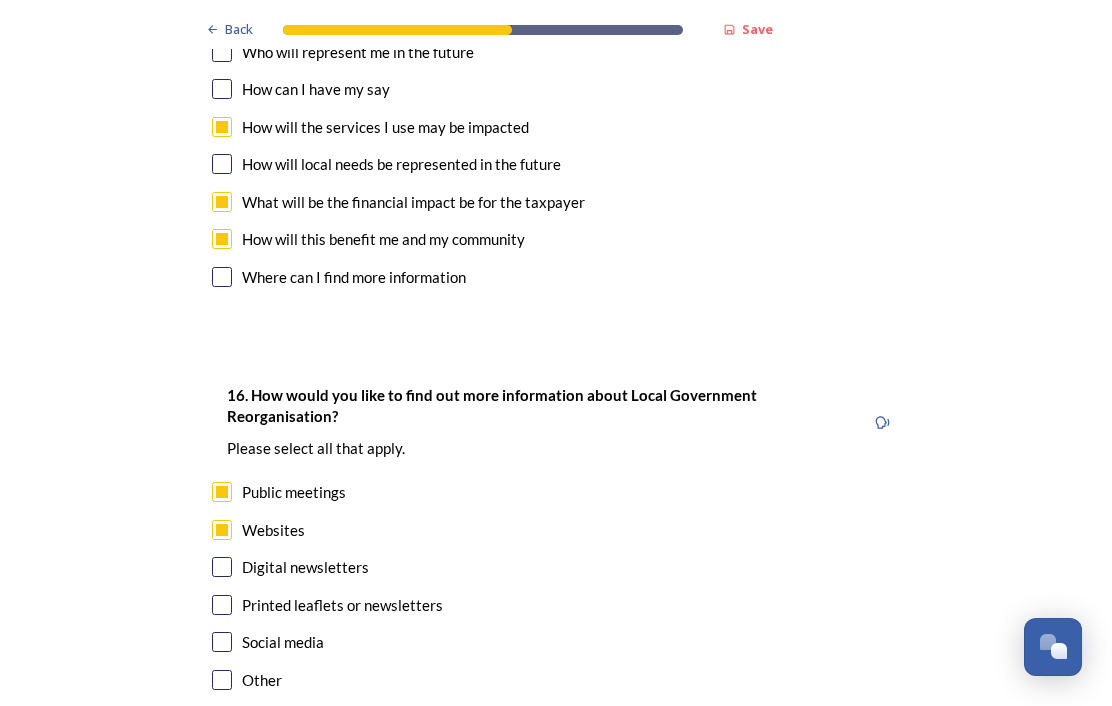 click on "Continue" at bounding box center (542, 790) 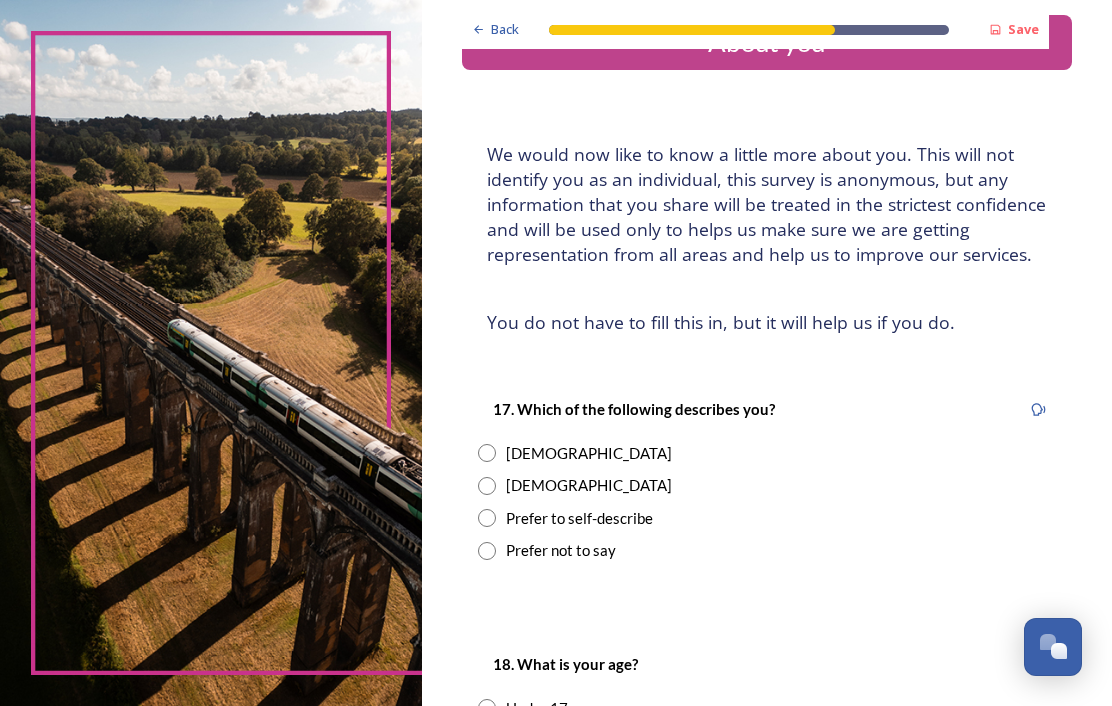 scroll, scrollTop: 59, scrollLeft: 0, axis: vertical 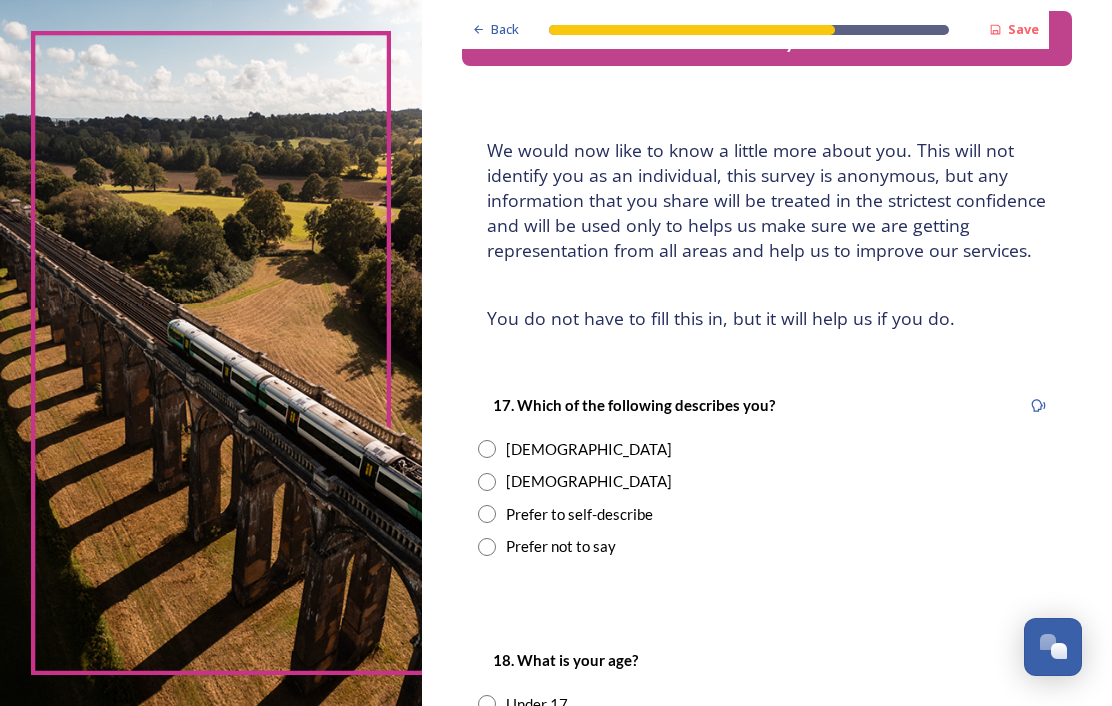 click on "[DEMOGRAPHIC_DATA]" at bounding box center (767, 449) 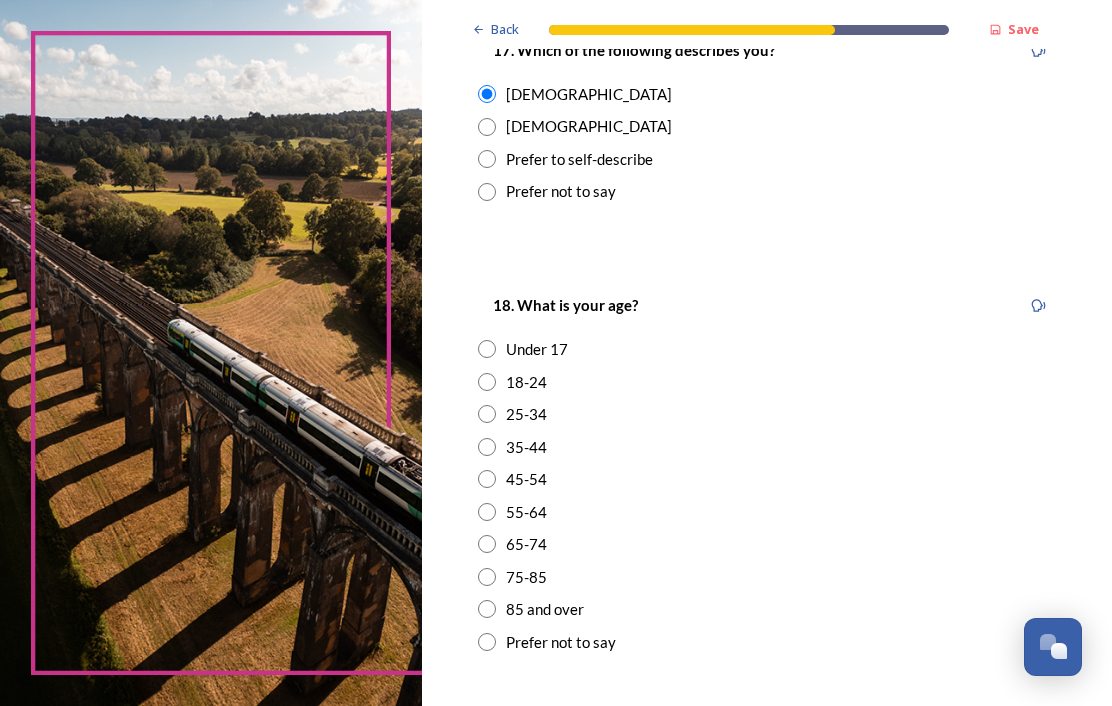 scroll, scrollTop: 414, scrollLeft: 0, axis: vertical 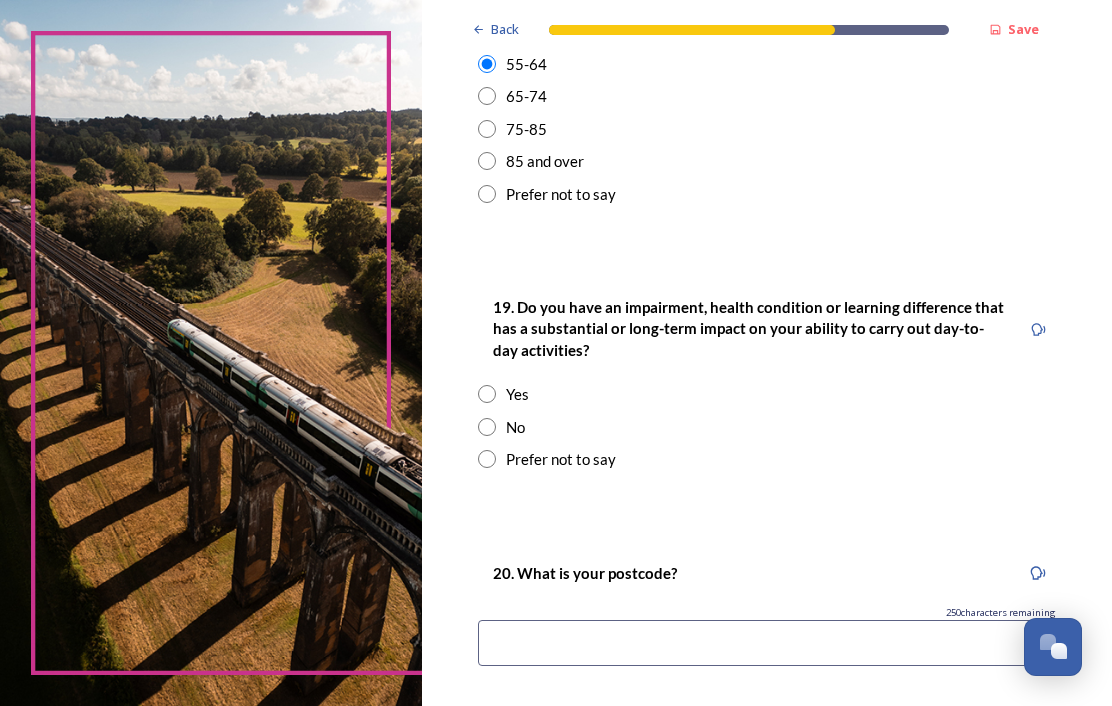 click on "No" at bounding box center (515, 427) 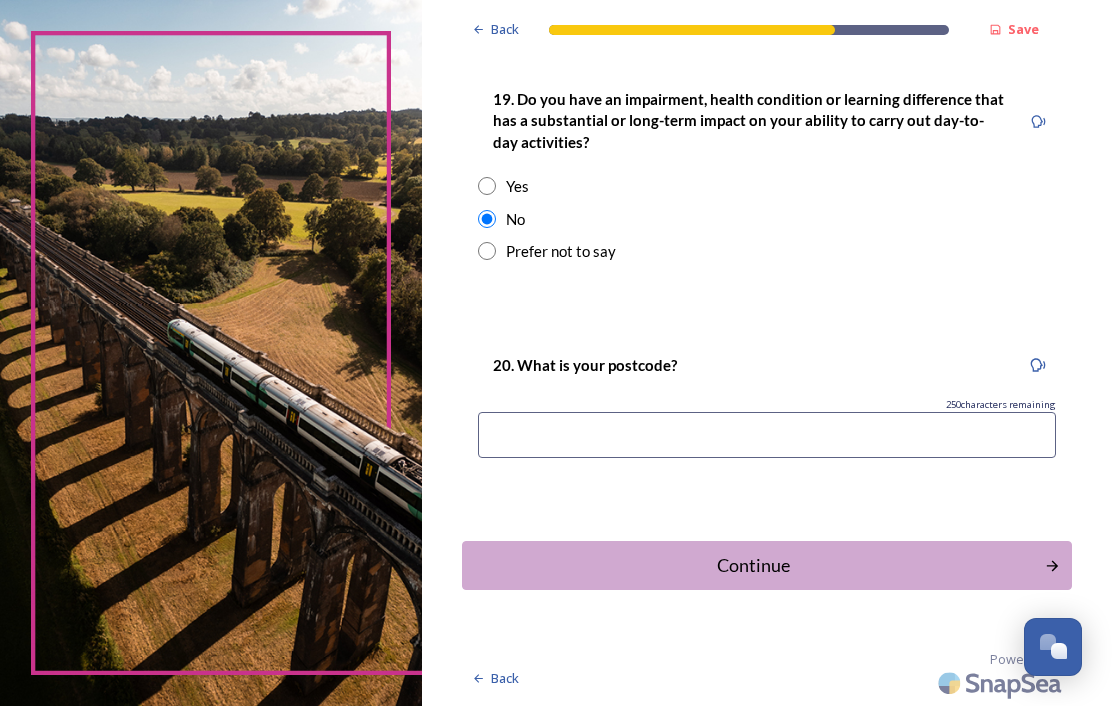 scroll, scrollTop: 1075, scrollLeft: 0, axis: vertical 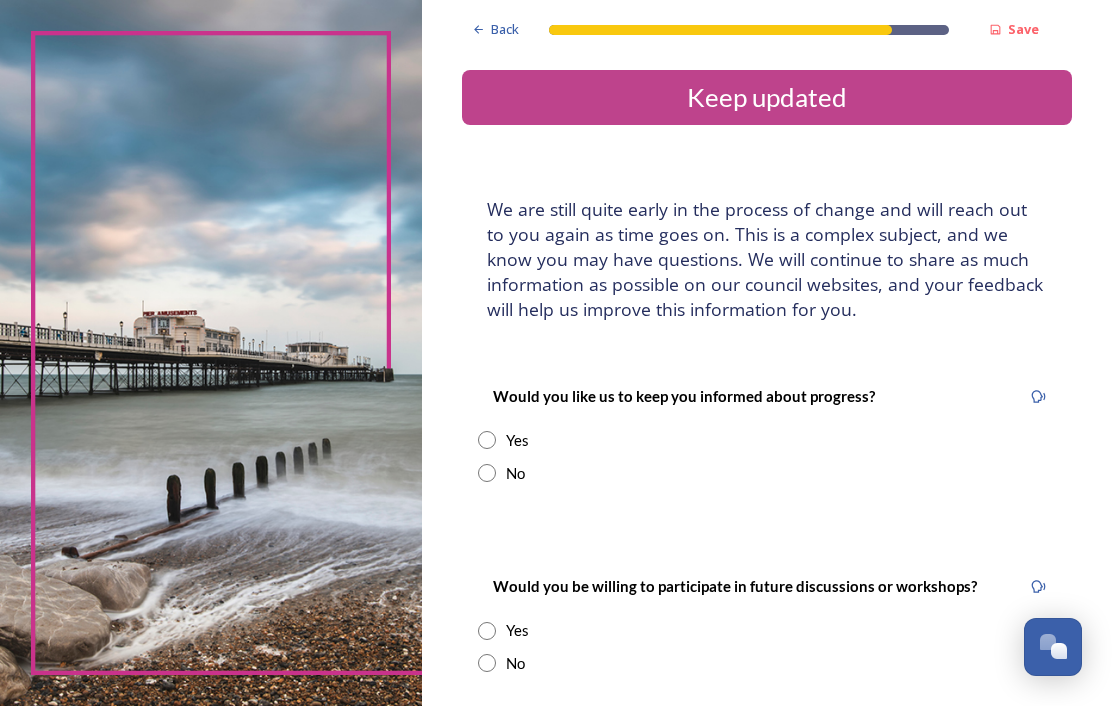 click on "Yes" at bounding box center [767, 440] 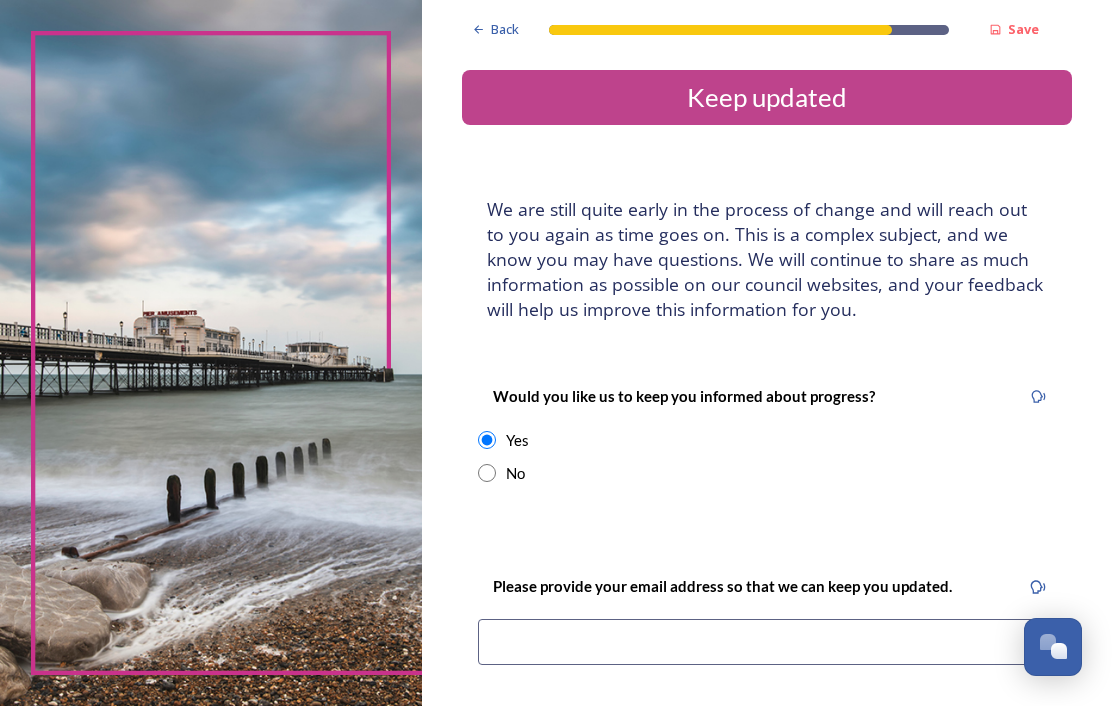 click at bounding box center [487, 473] 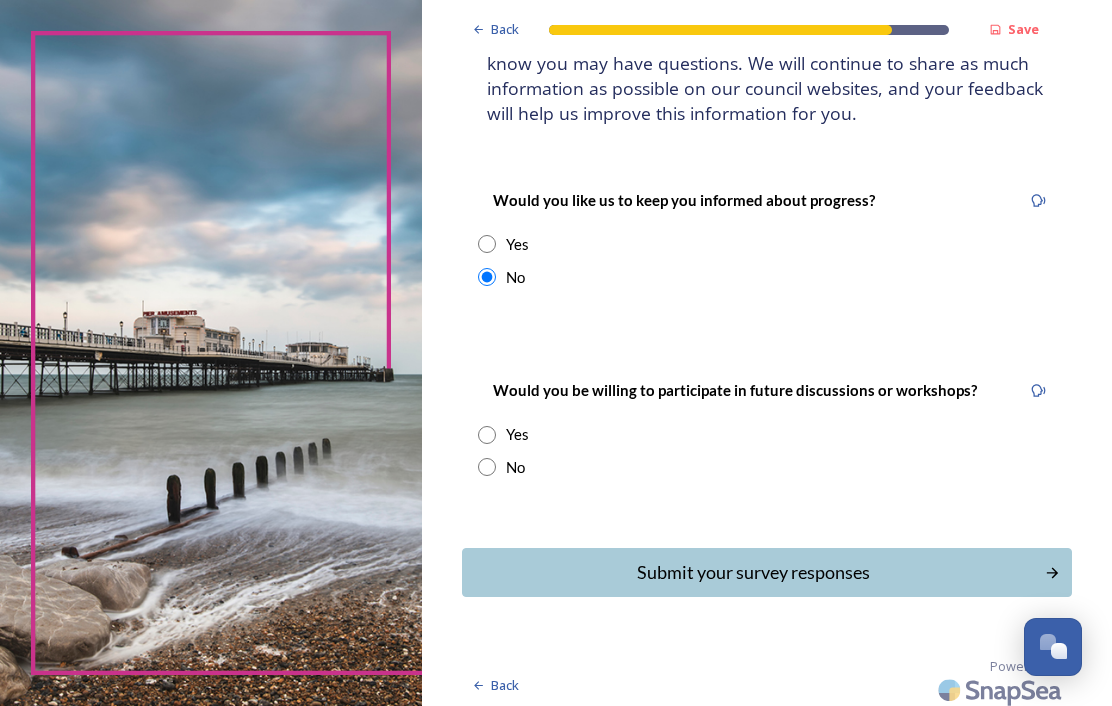 scroll, scrollTop: 195, scrollLeft: 0, axis: vertical 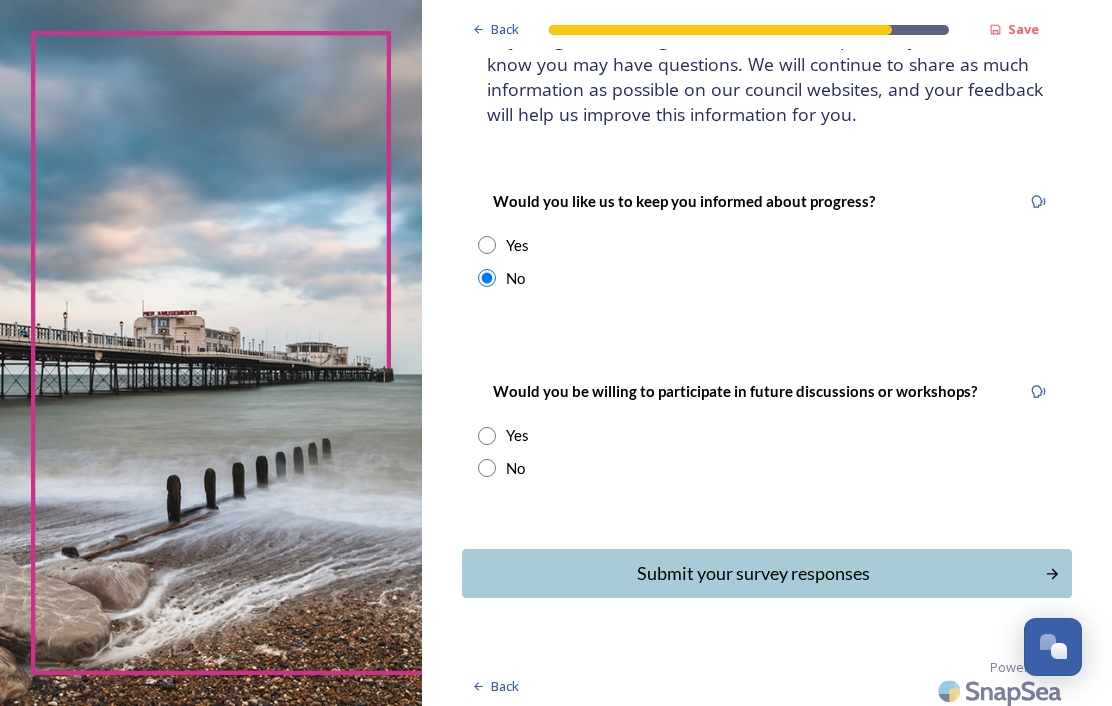 click on "No" at bounding box center (767, 468) 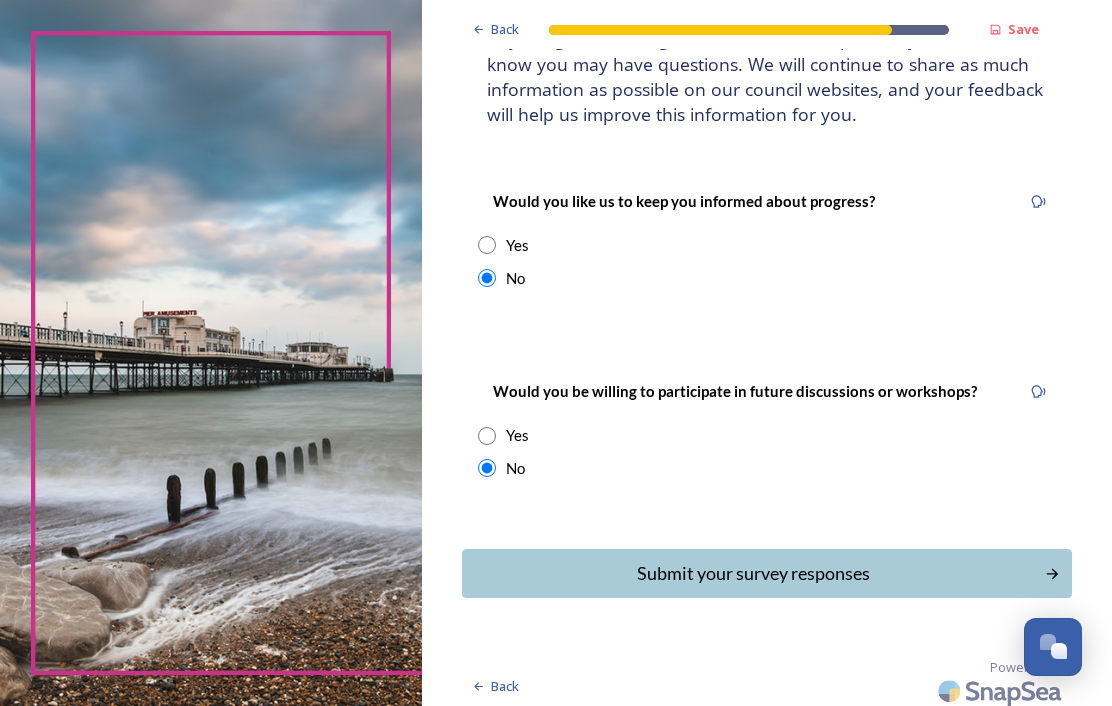click on "Submit your survey responses" at bounding box center [753, 573] 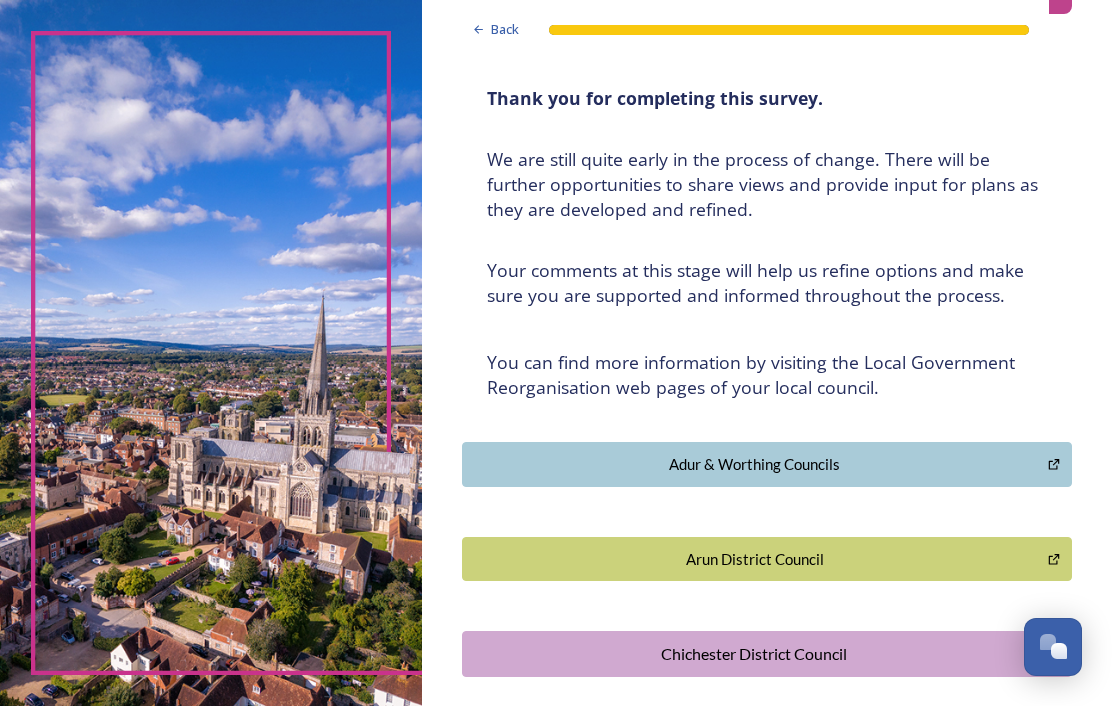 scroll, scrollTop: 101, scrollLeft: 0, axis: vertical 